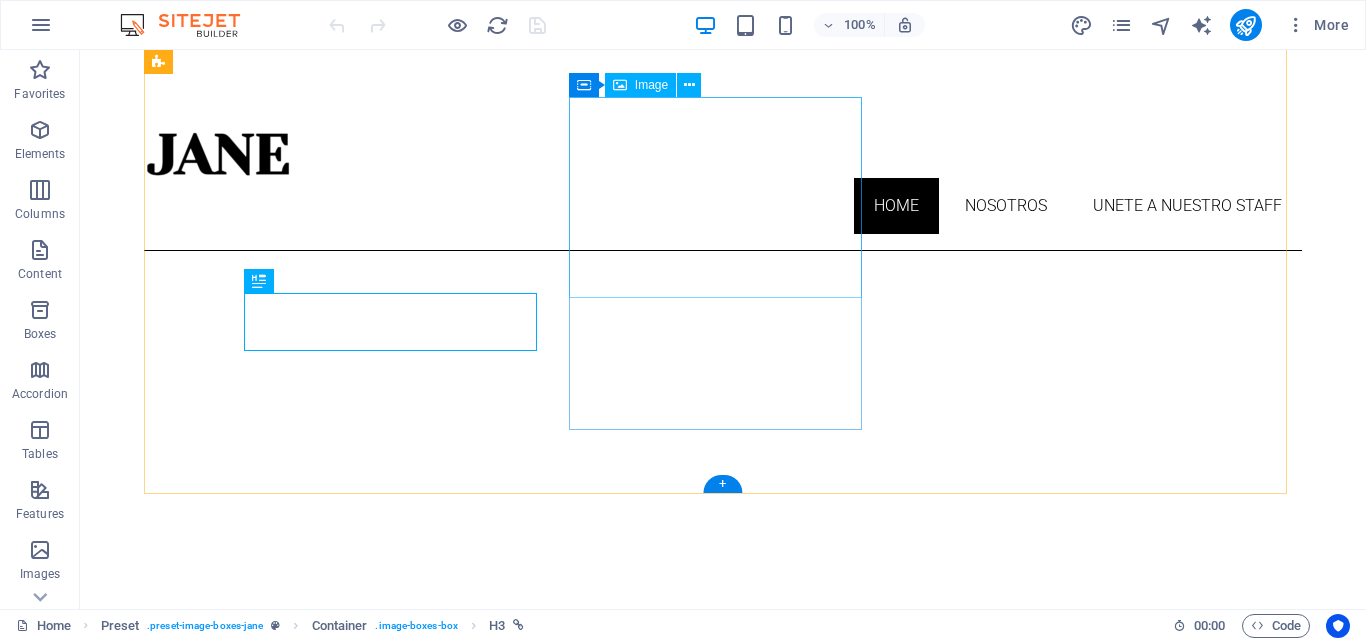 scroll, scrollTop: 673, scrollLeft: 0, axis: vertical 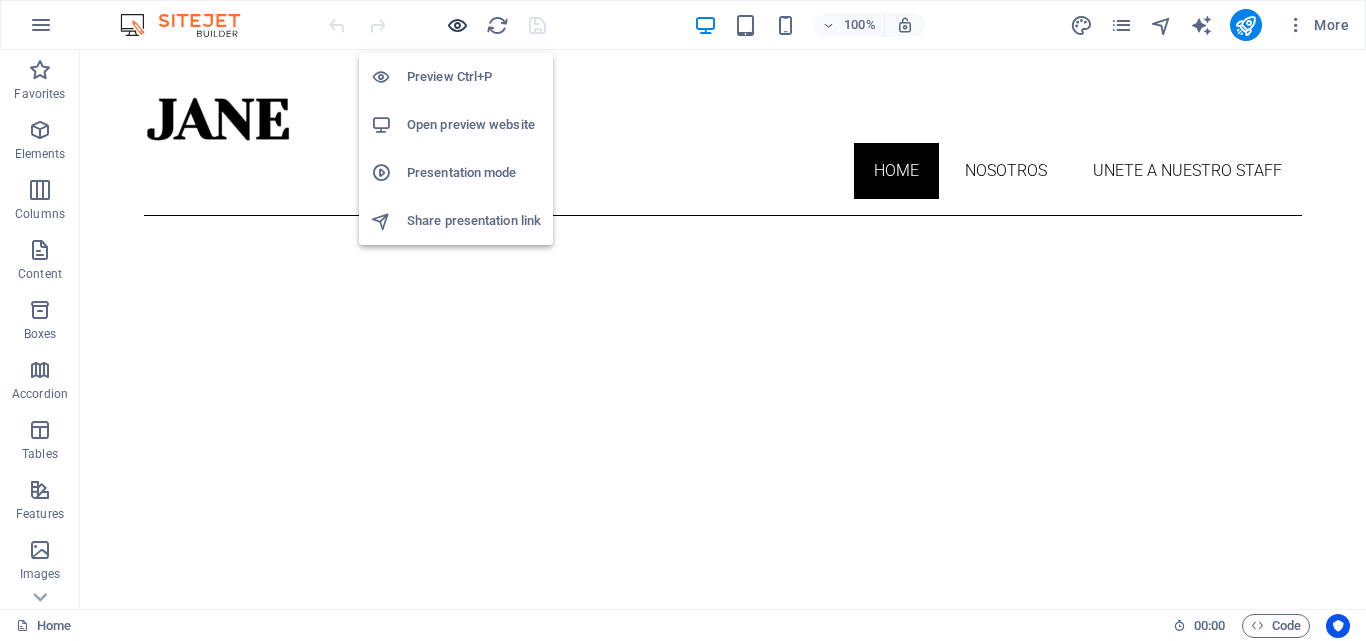 click at bounding box center [457, 25] 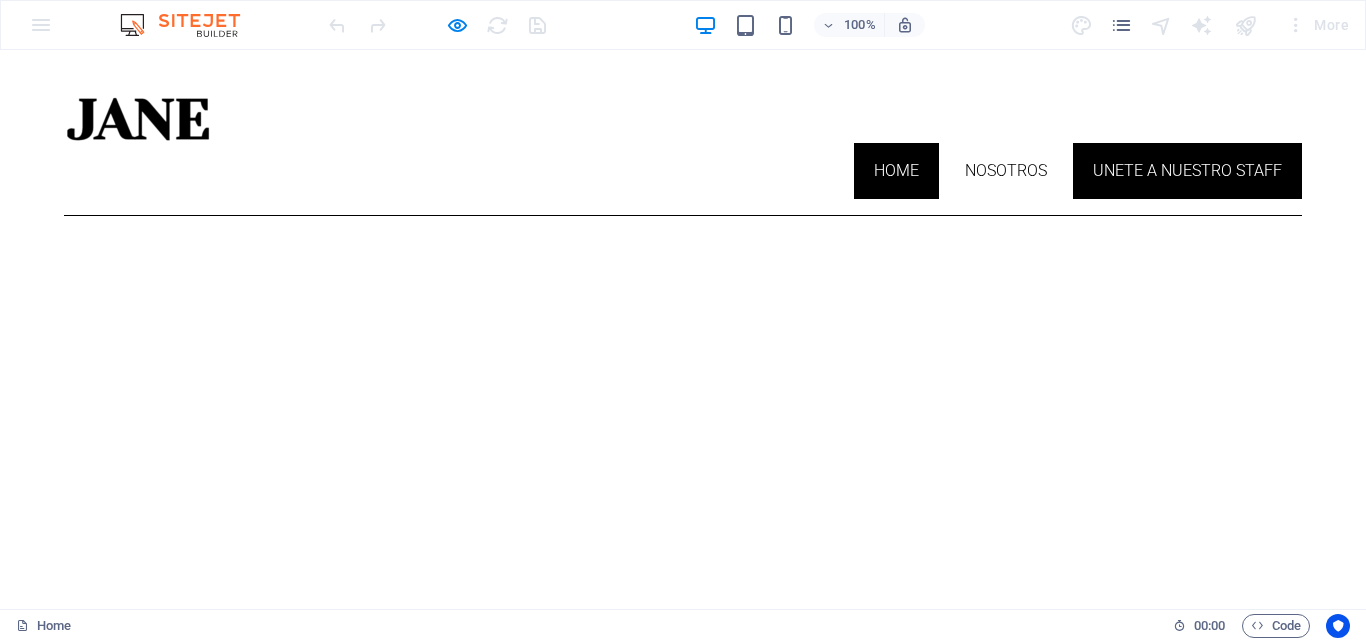 click on "unete a nuestro staff" at bounding box center [1187, 171] 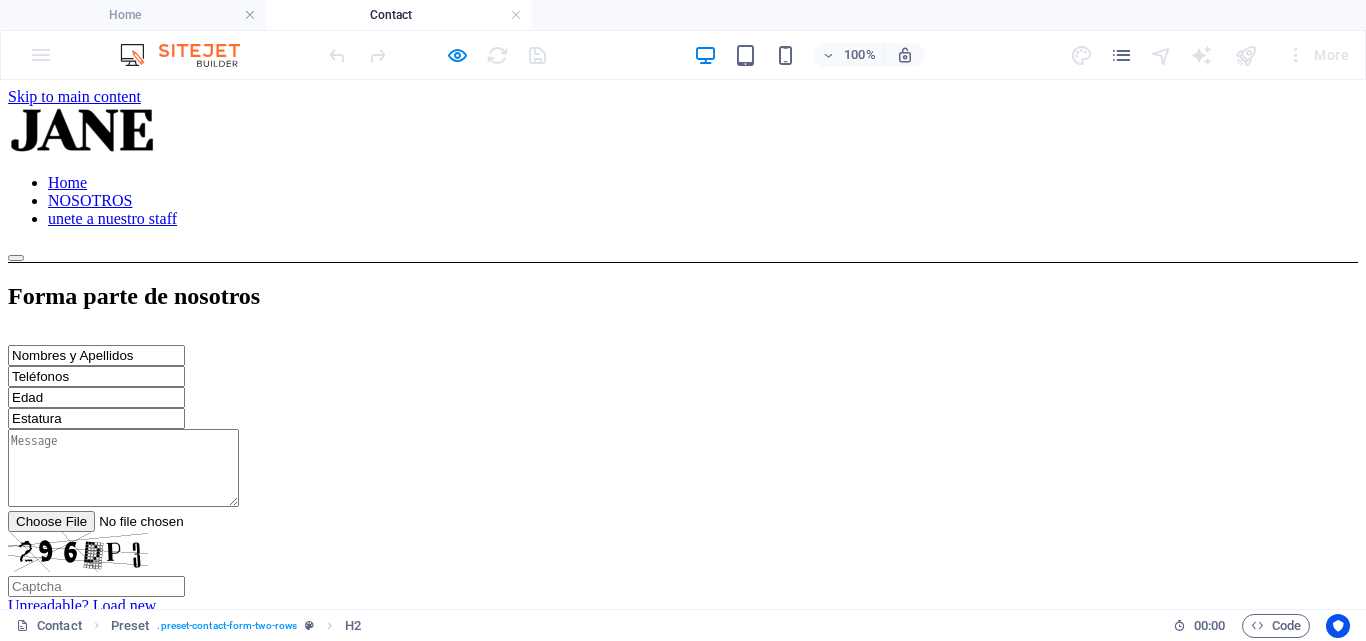 scroll, scrollTop: 0, scrollLeft: 0, axis: both 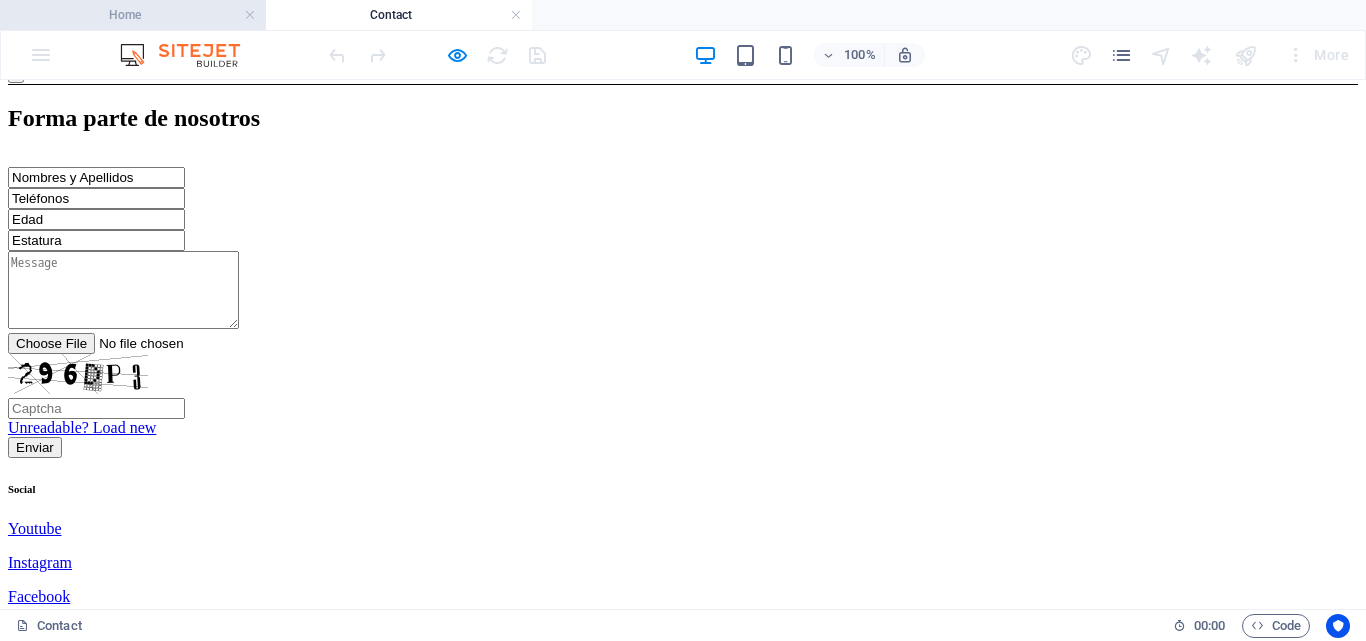 click on "Home" at bounding box center (133, 15) 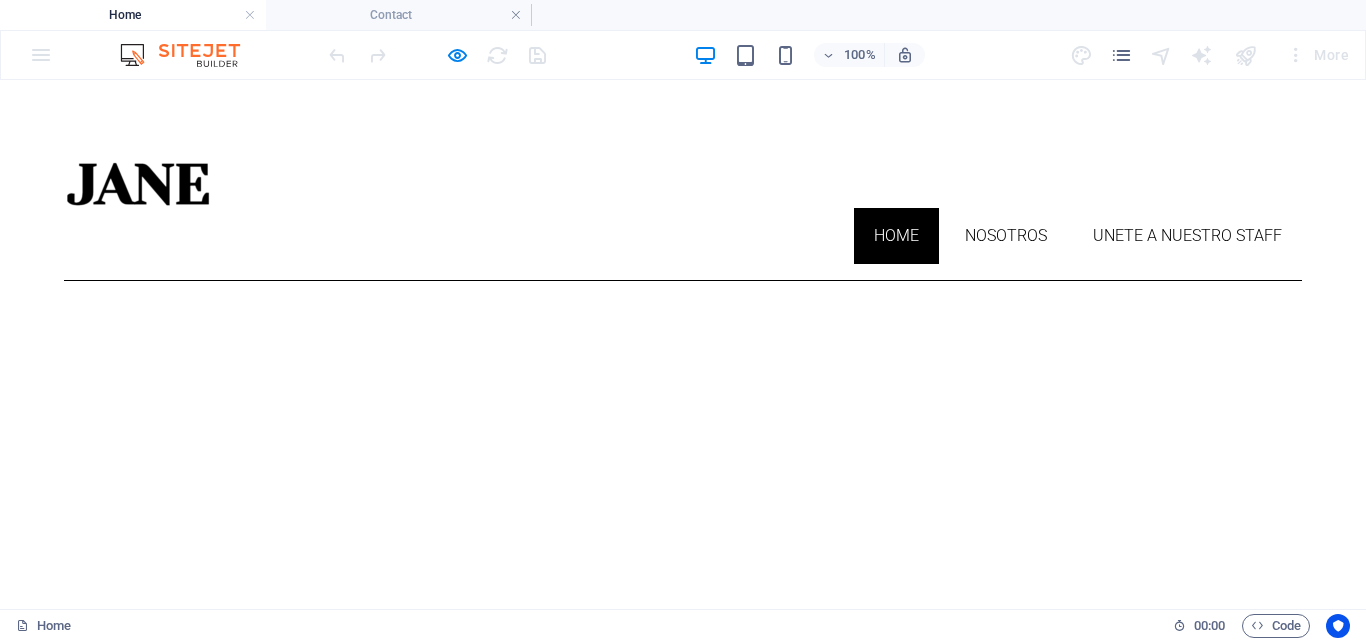 scroll, scrollTop: 35, scrollLeft: 0, axis: vertical 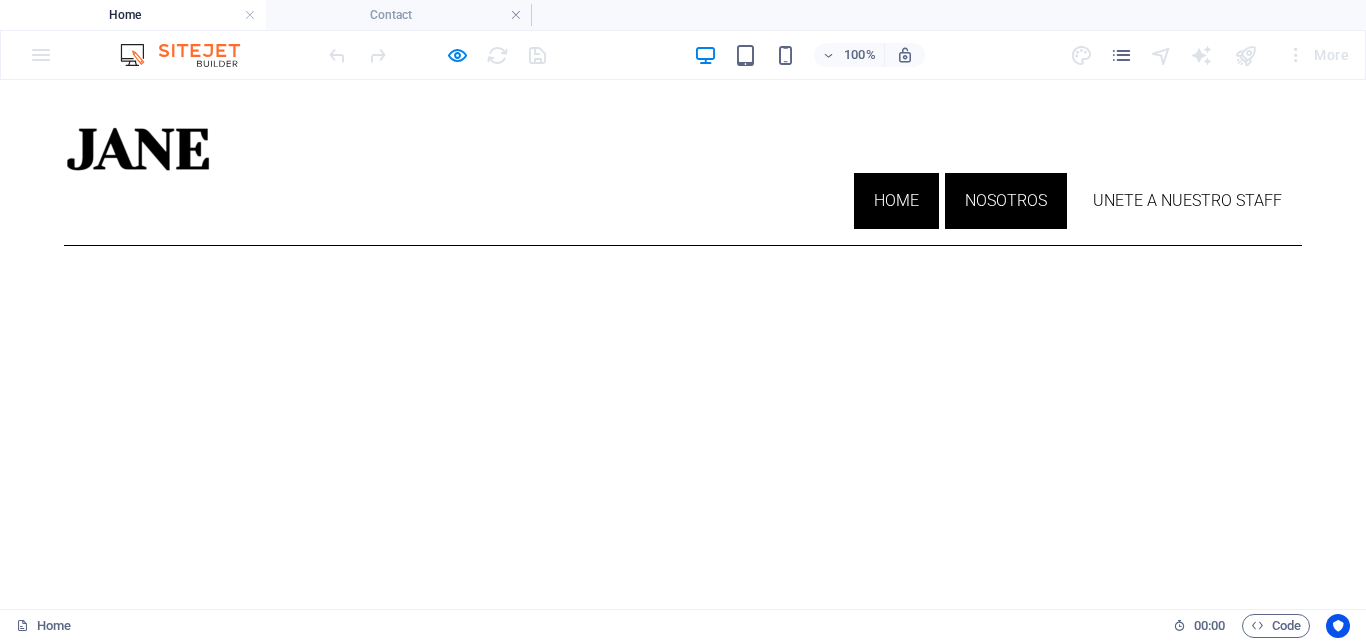 click on "NOSOTROS" at bounding box center (1006, 201) 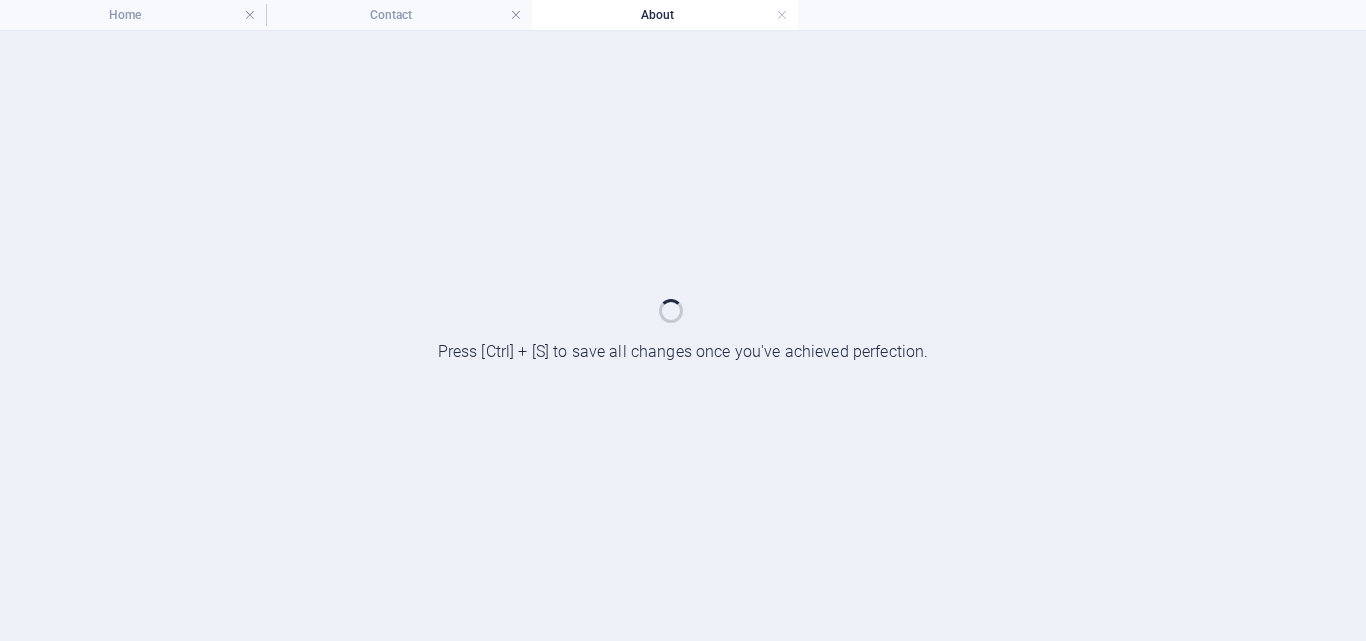 scroll, scrollTop: 0, scrollLeft: 0, axis: both 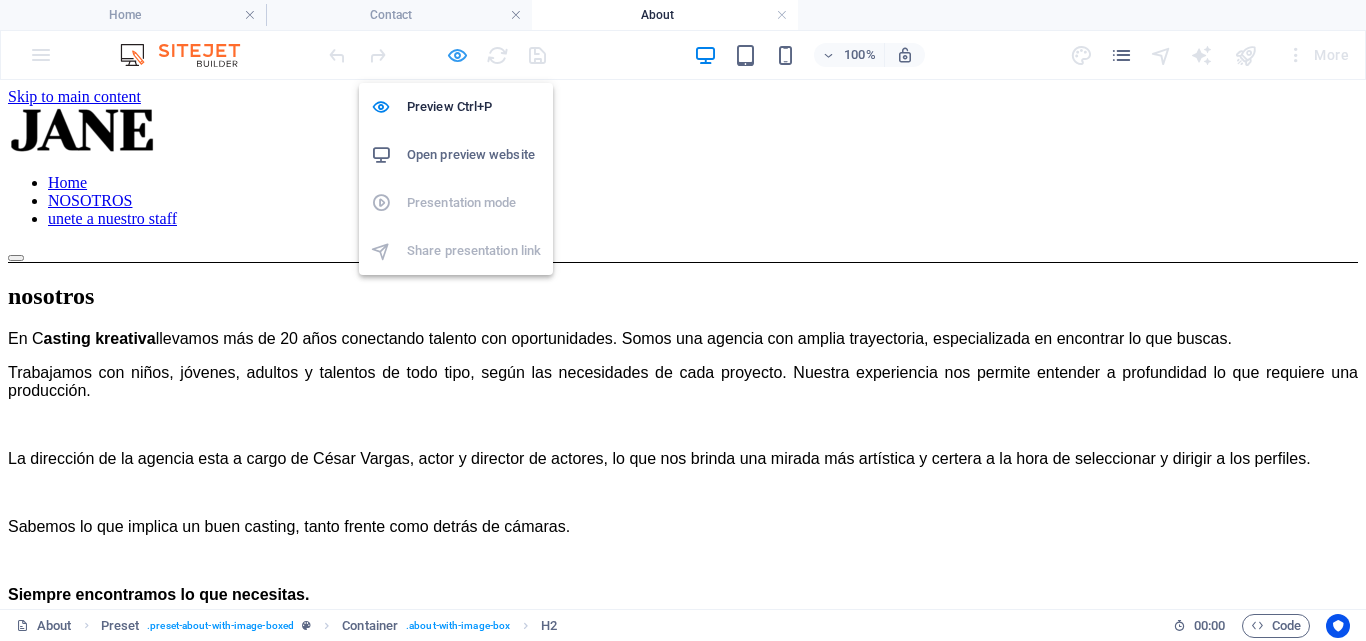 click at bounding box center (457, 55) 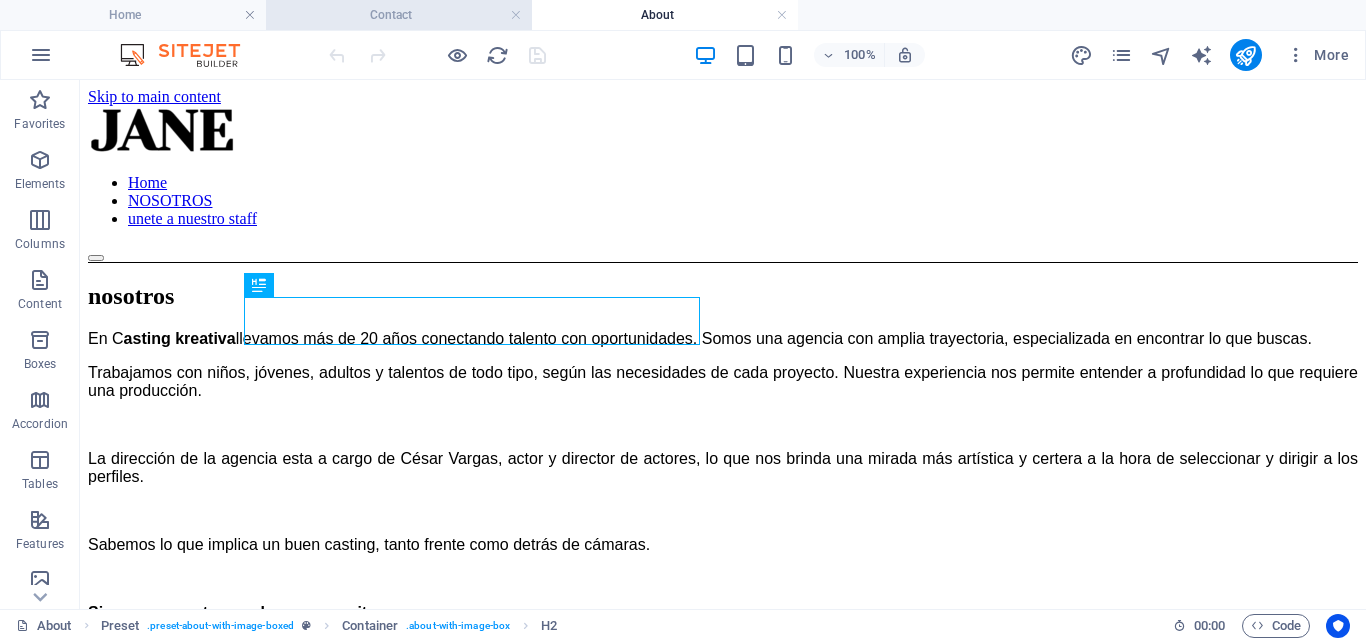 click on "Contact" at bounding box center (399, 15) 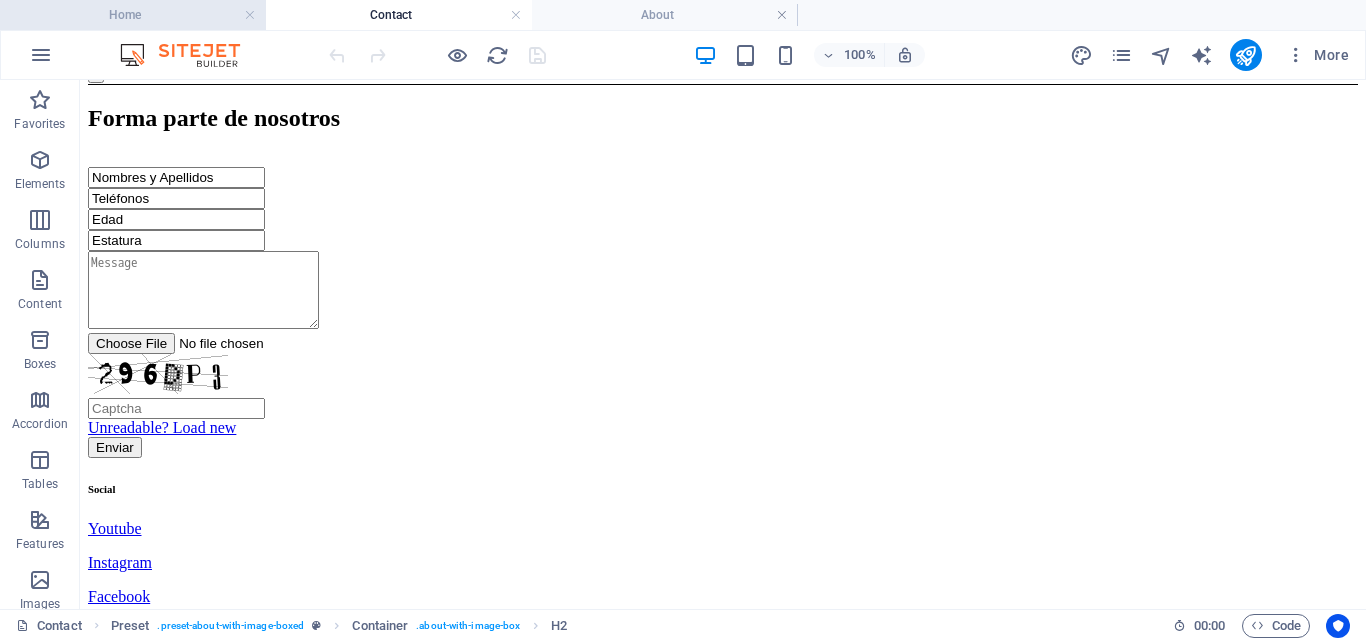 click on "Home" at bounding box center [133, 15] 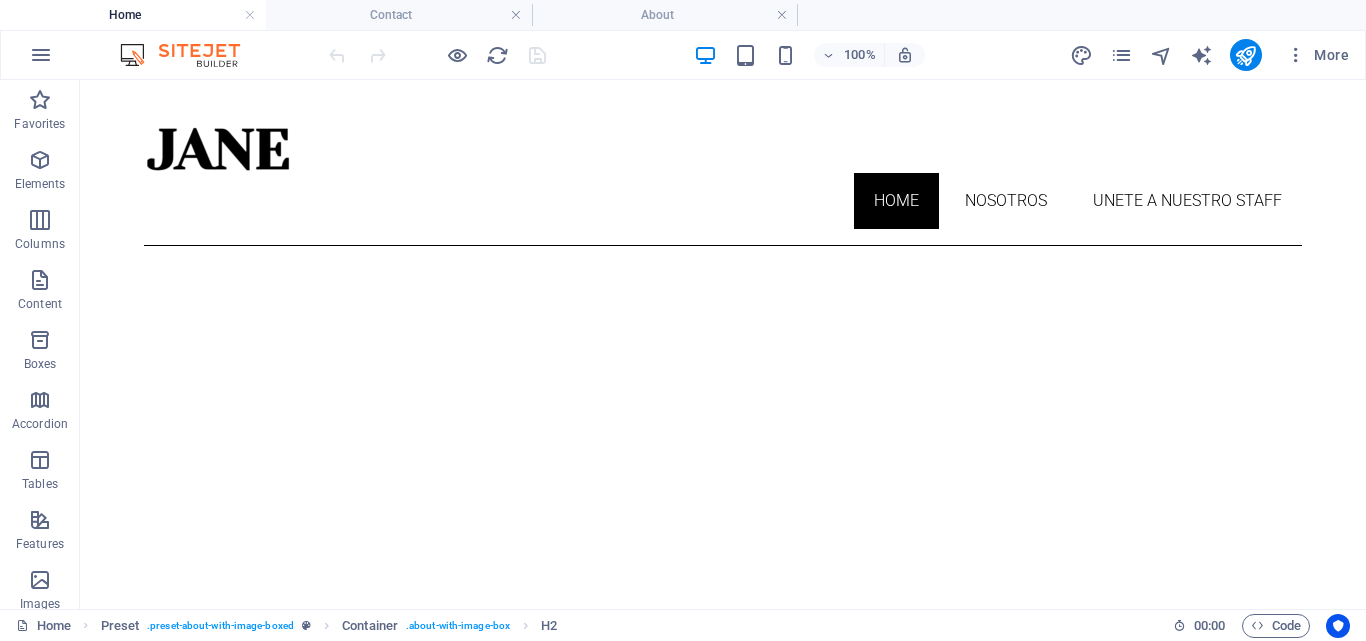 scroll, scrollTop: 0, scrollLeft: 0, axis: both 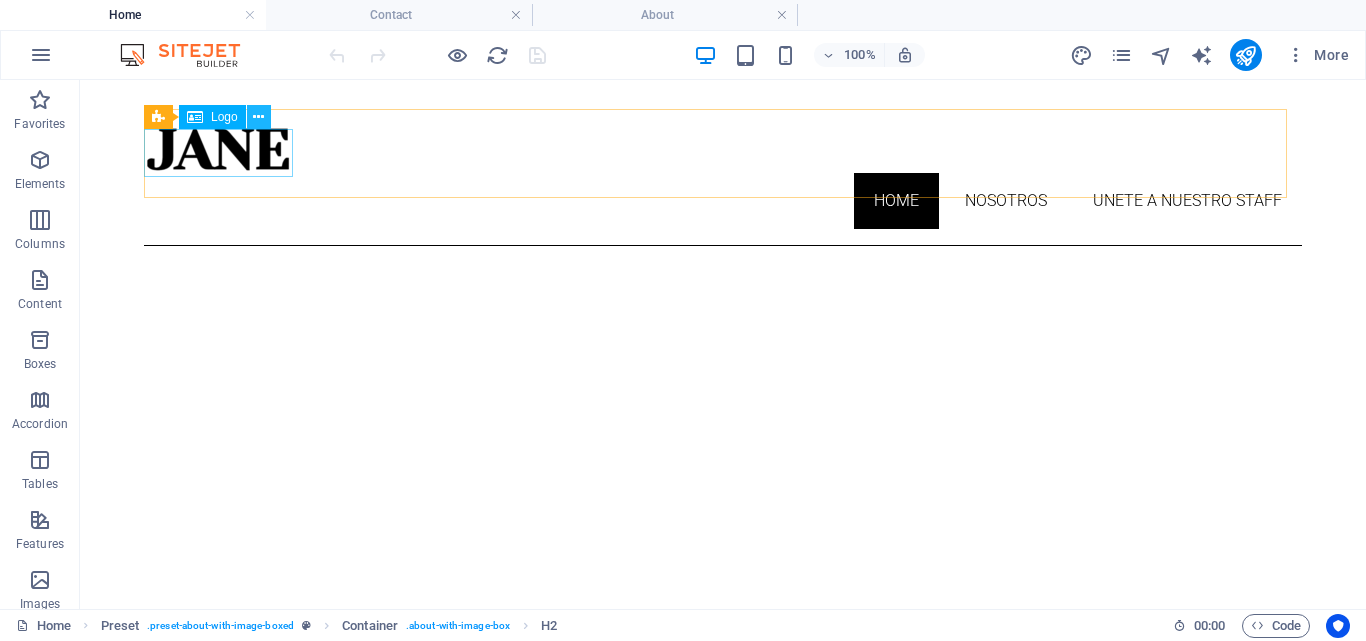 click at bounding box center (258, 117) 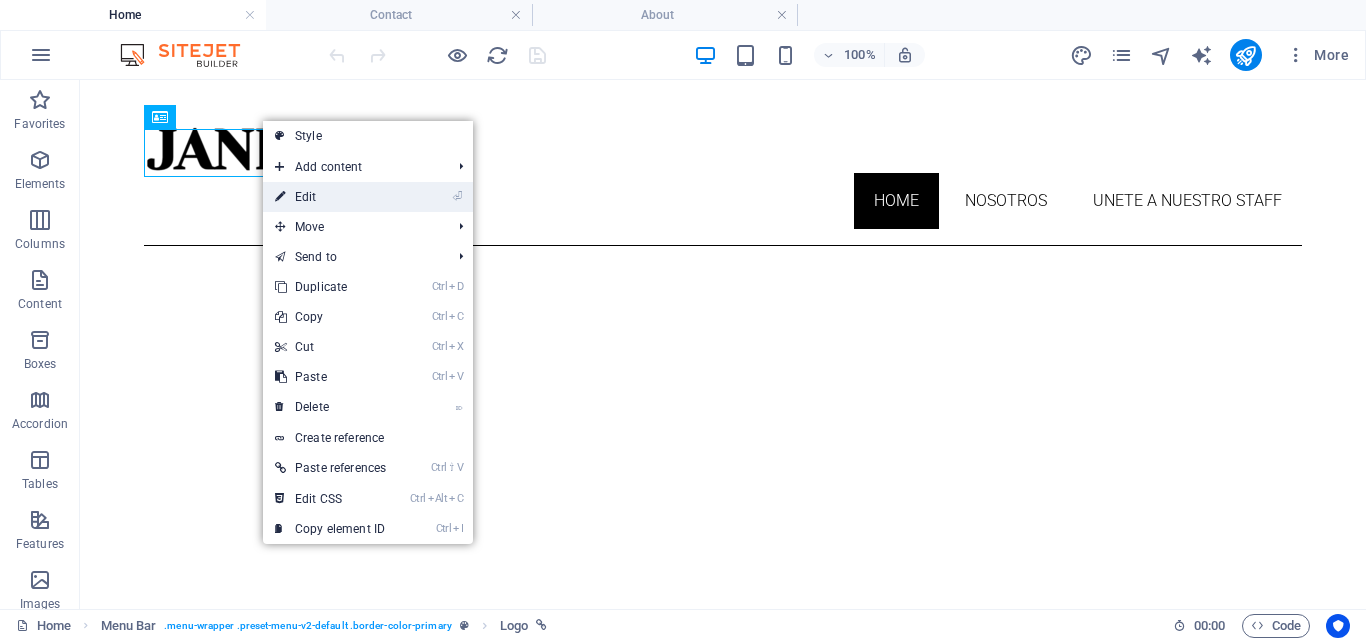 click on "⏎  Edit" at bounding box center (330, 197) 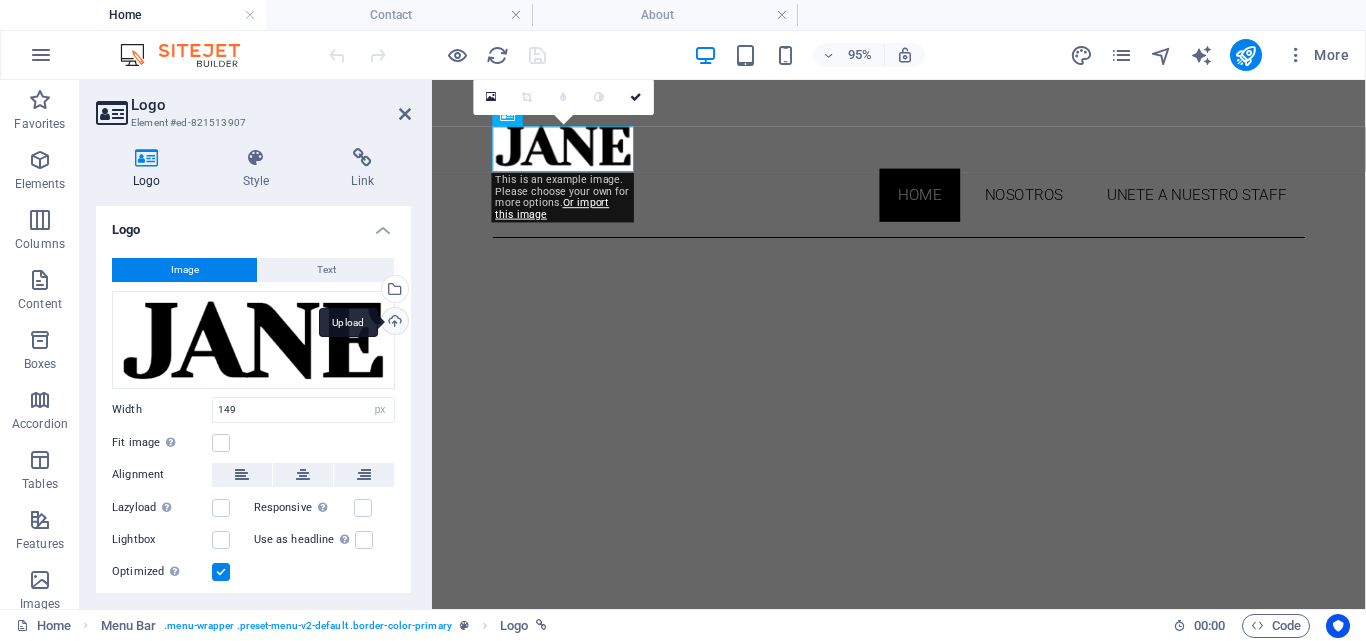 click on "Upload" at bounding box center (393, 323) 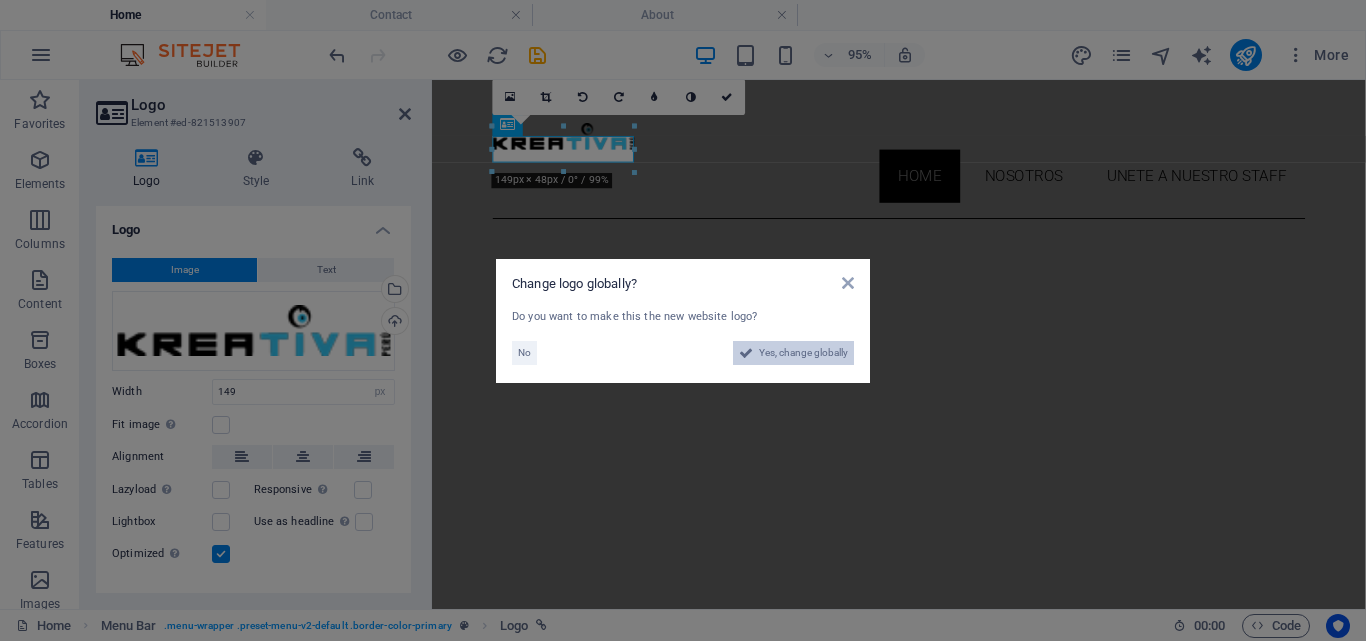 click on "Yes, change globally" at bounding box center (803, 353) 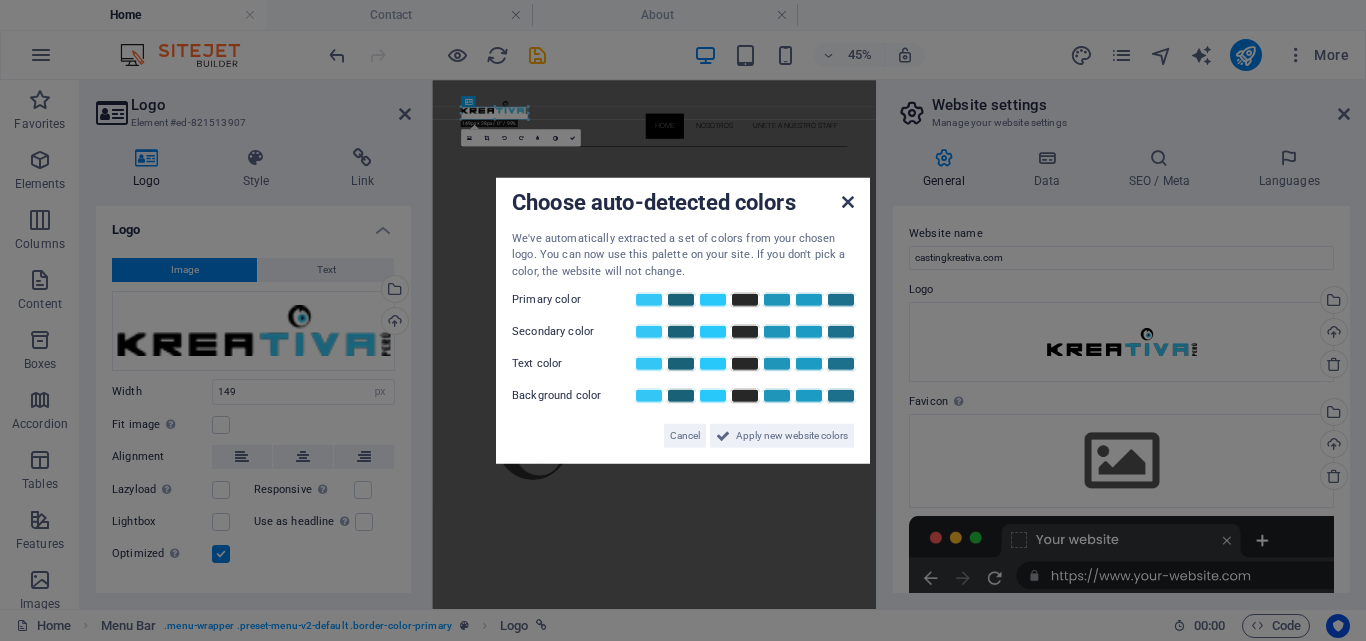 click at bounding box center (848, 201) 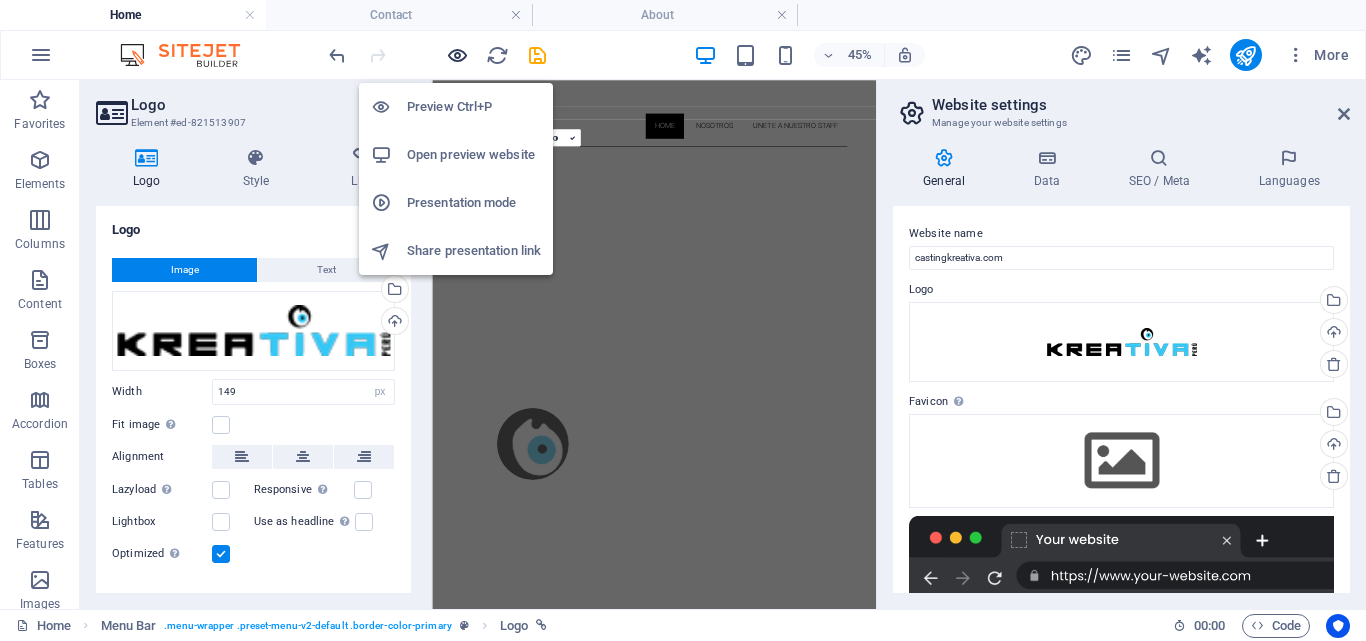click at bounding box center [457, 55] 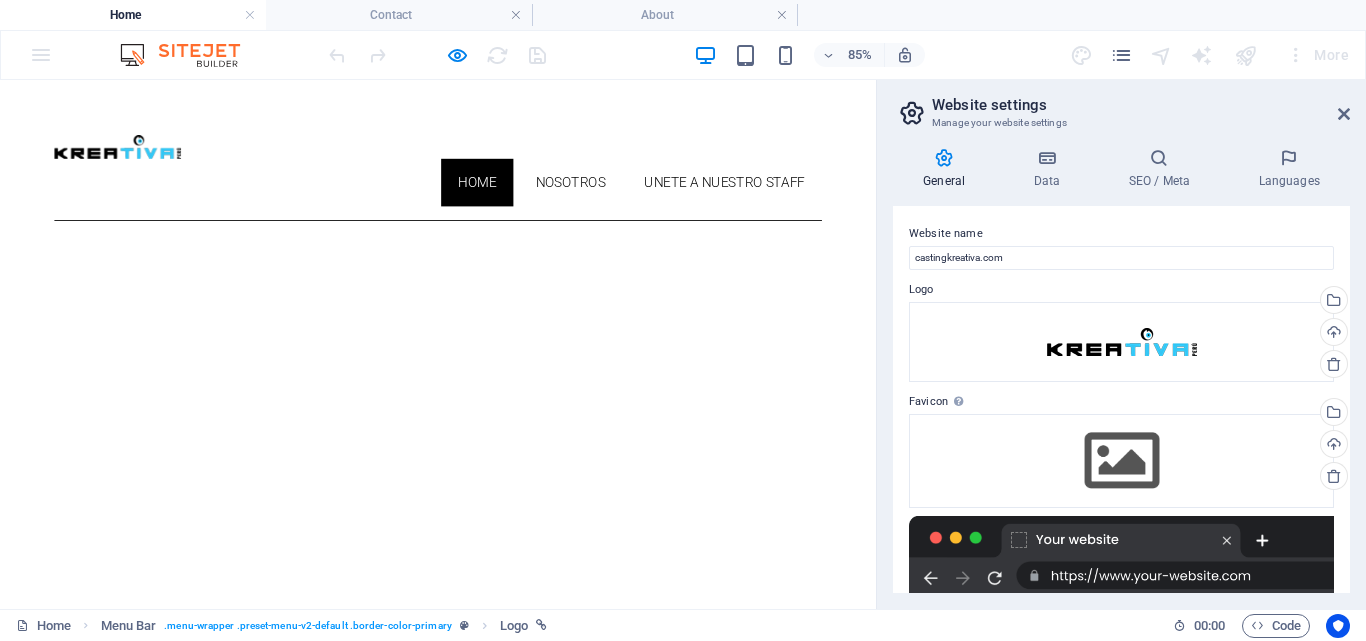 scroll, scrollTop: 3, scrollLeft: 0, axis: vertical 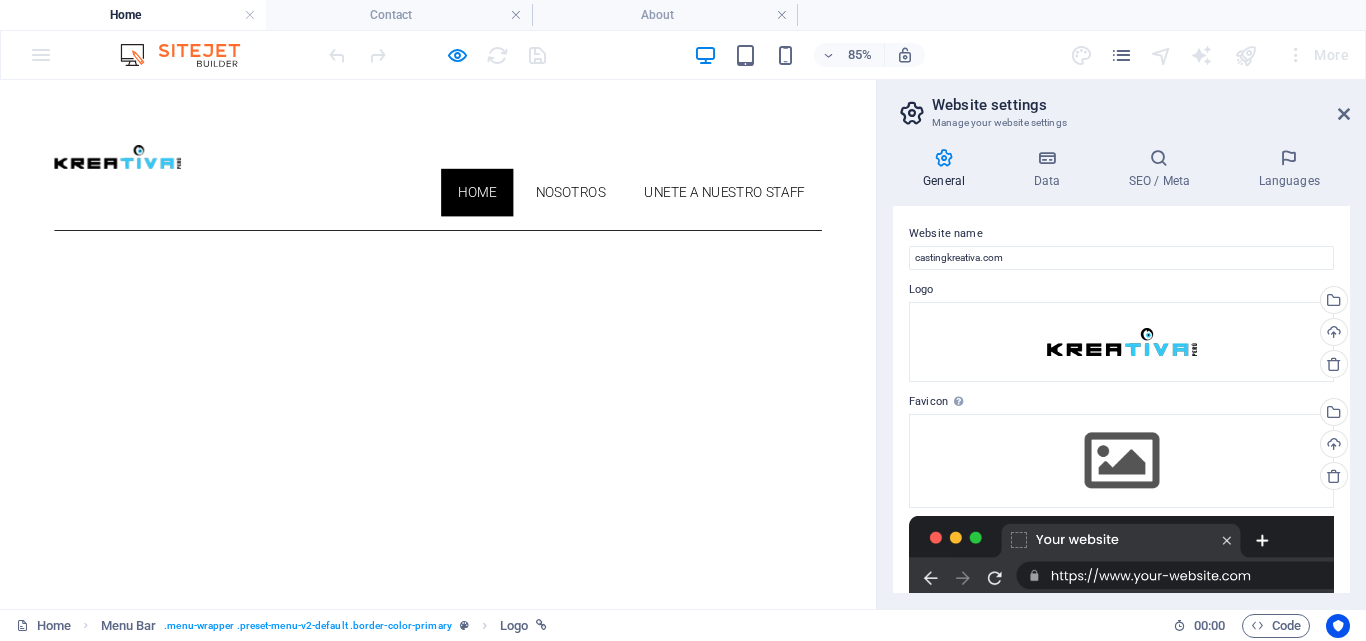 drag, startPoint x: 1025, startPoint y: 224, endPoint x: 877, endPoint y: 272, distance: 155.5892 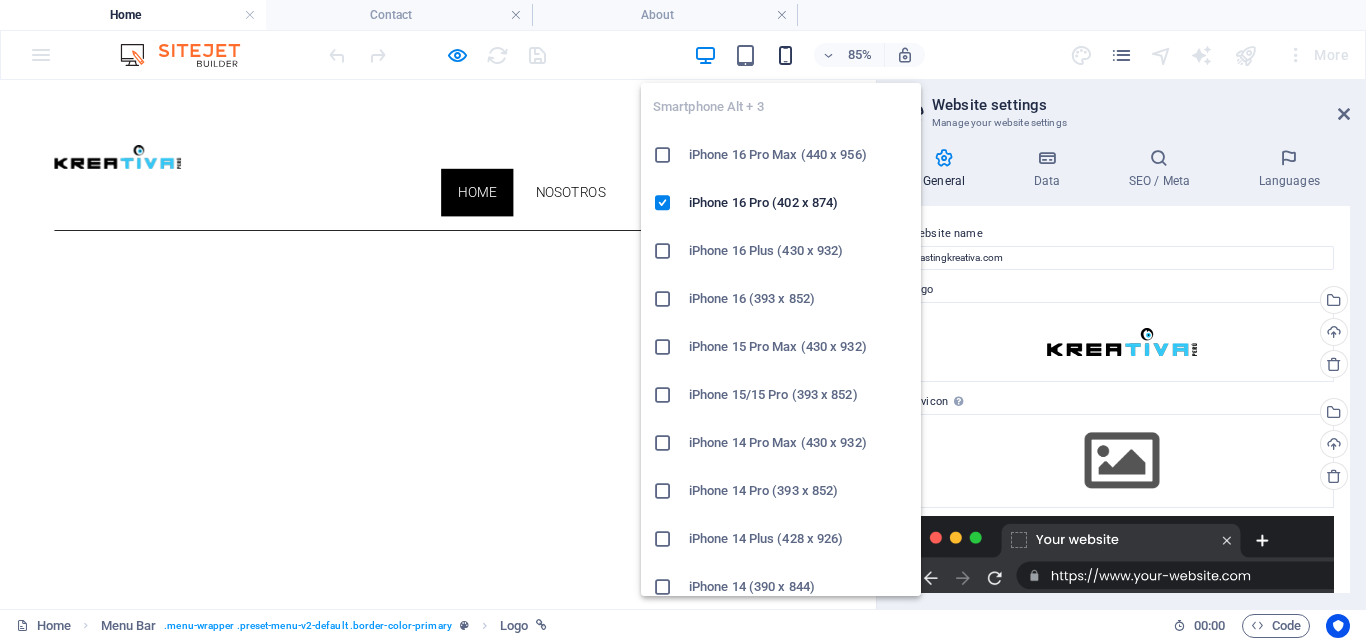 click at bounding box center [785, 55] 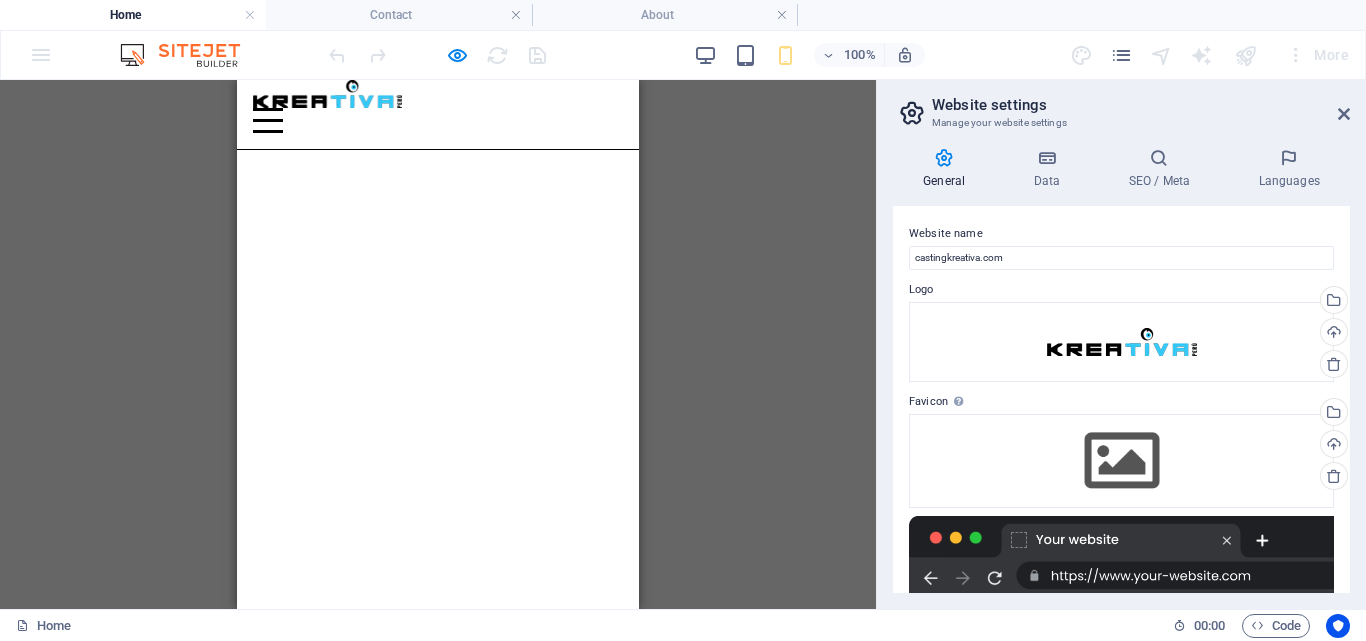 scroll, scrollTop: 0, scrollLeft: 0, axis: both 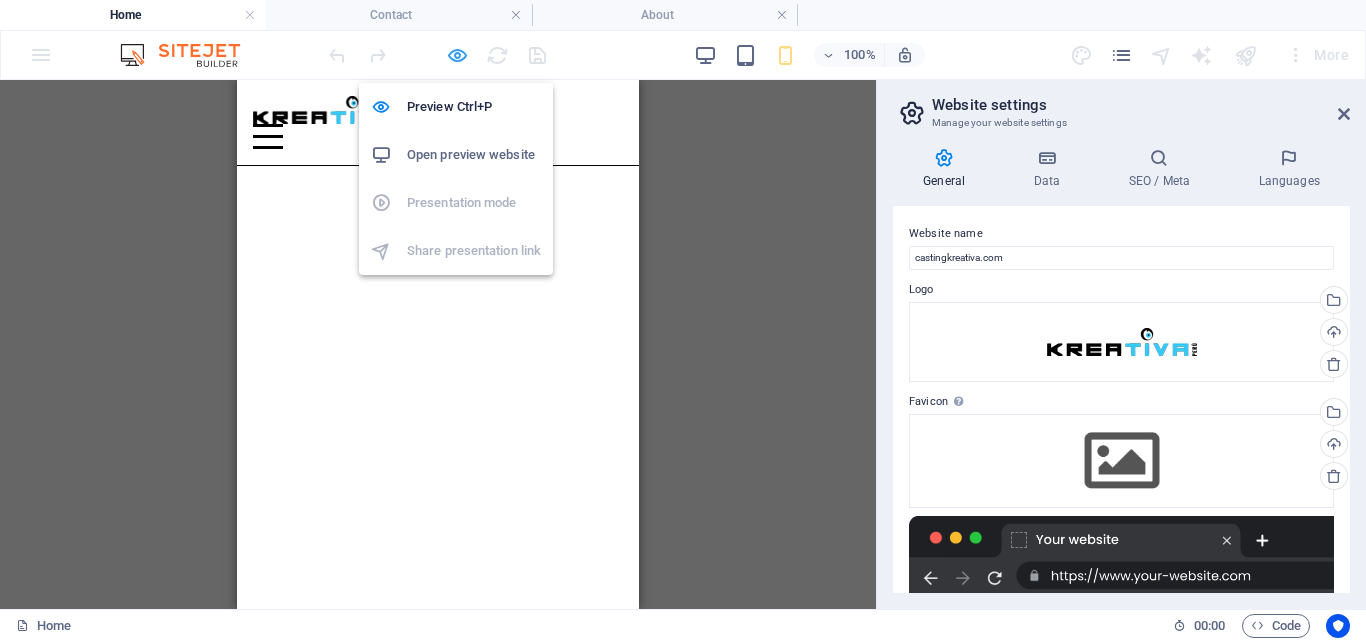click at bounding box center (457, 55) 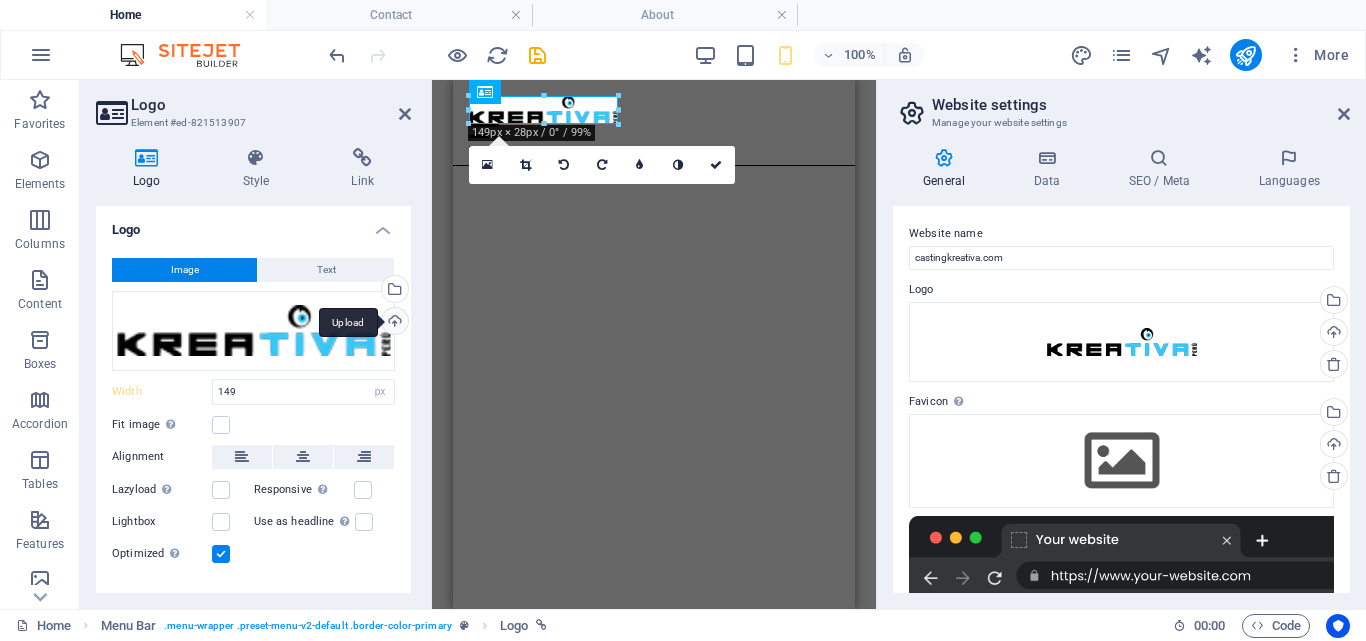 click on "Upload" at bounding box center (393, 323) 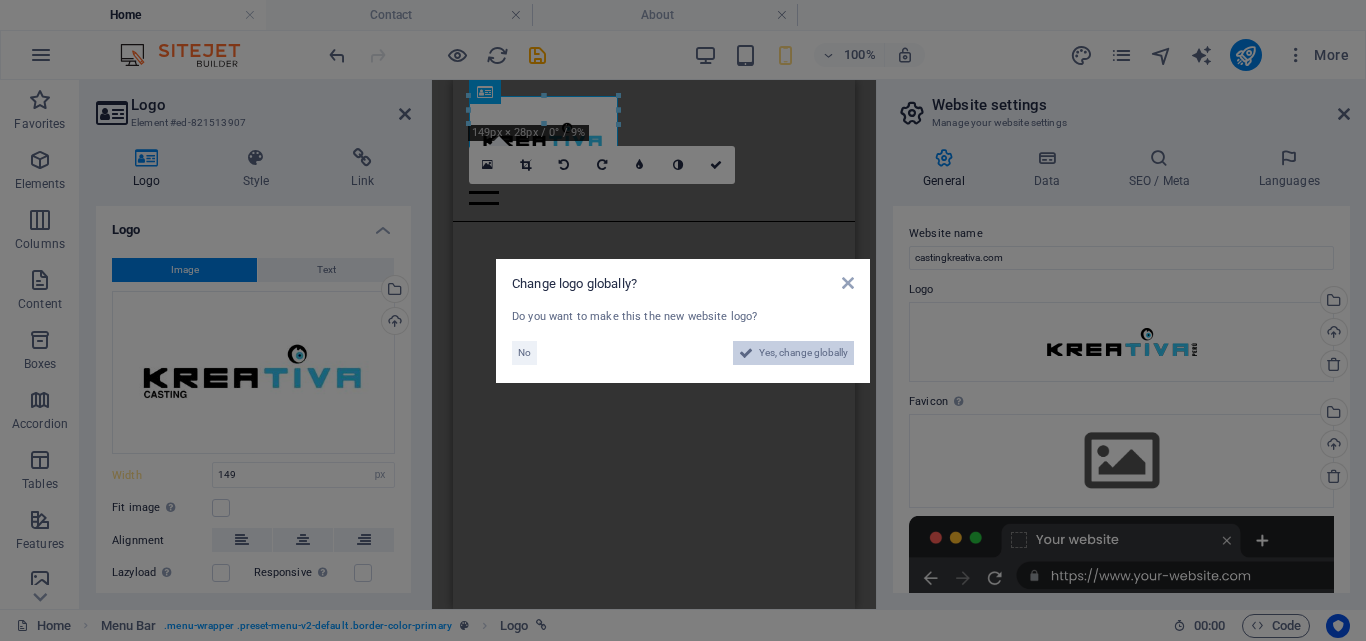 click on "Yes, change globally" at bounding box center [803, 353] 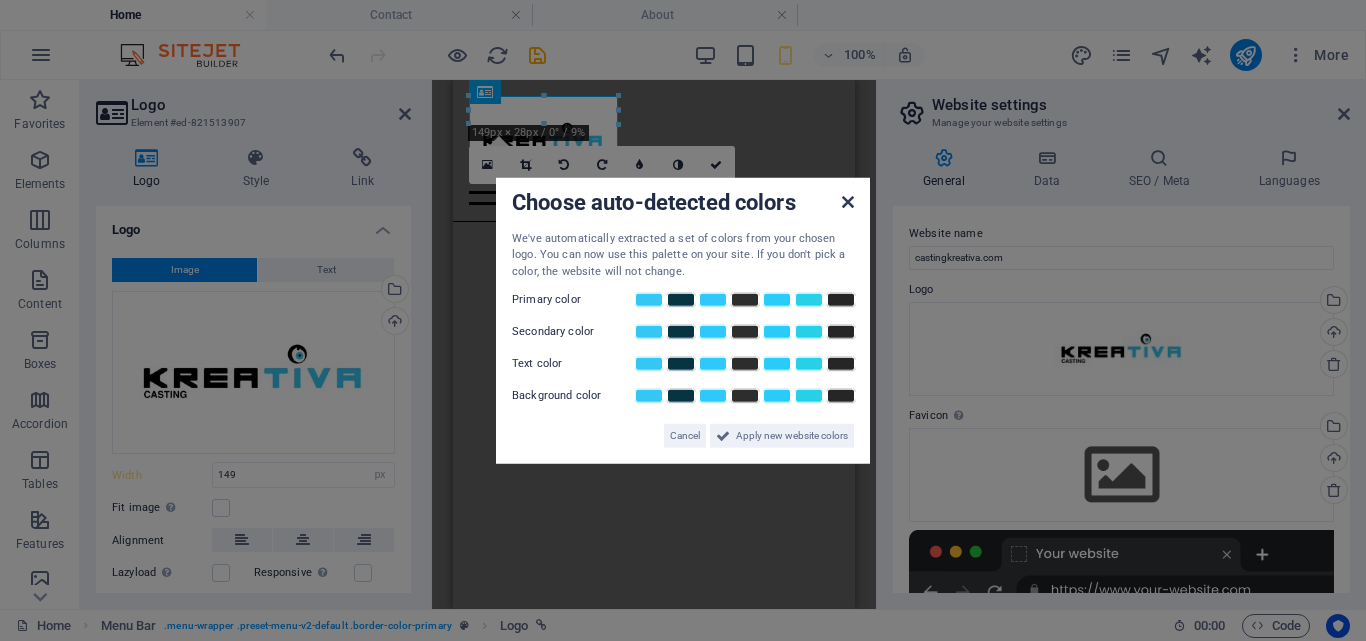 click at bounding box center (848, 201) 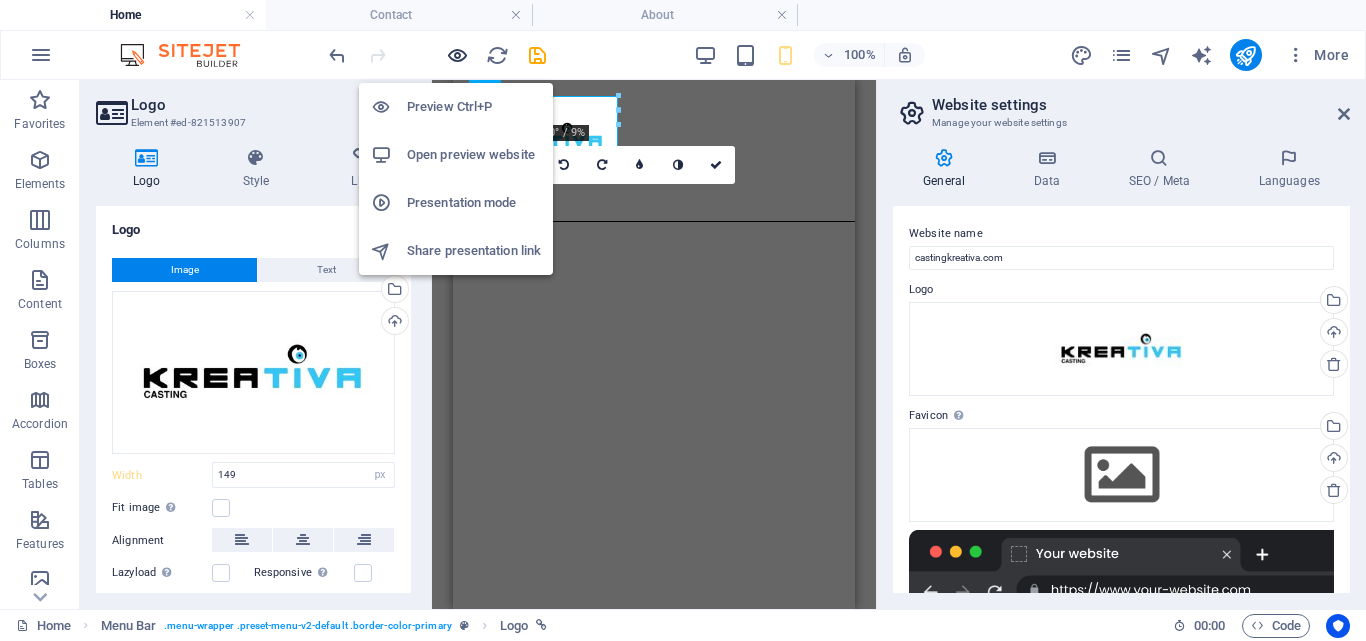 click at bounding box center [457, 55] 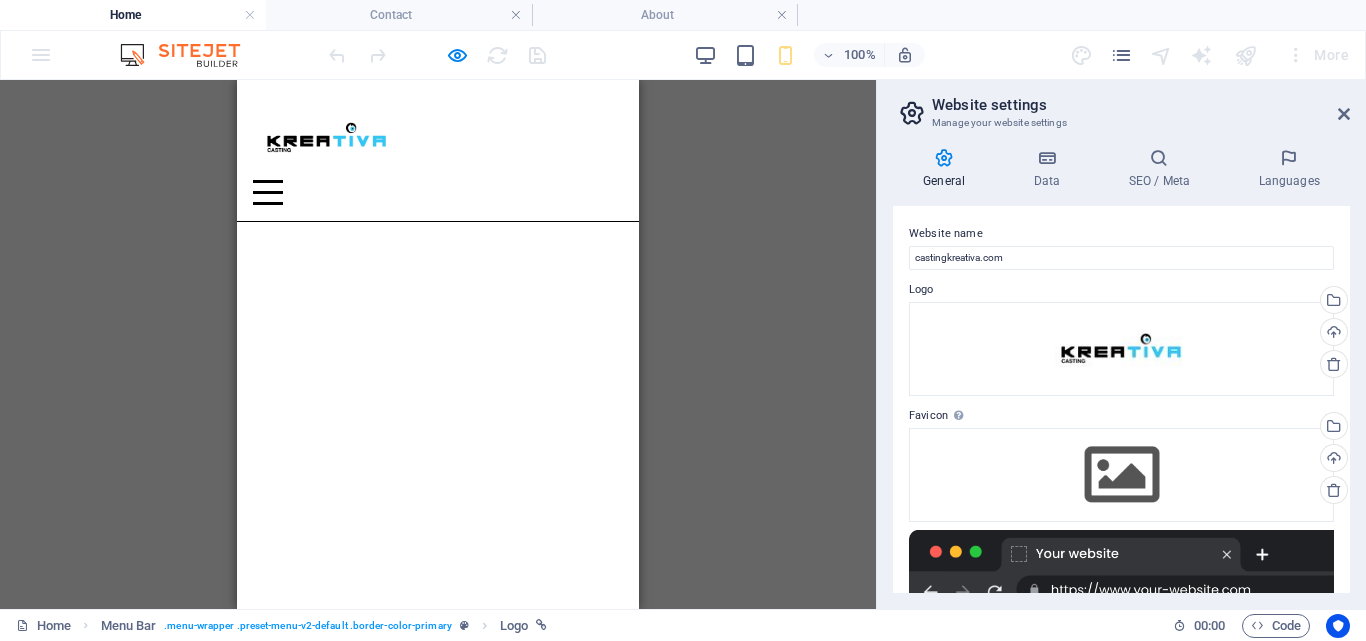 type 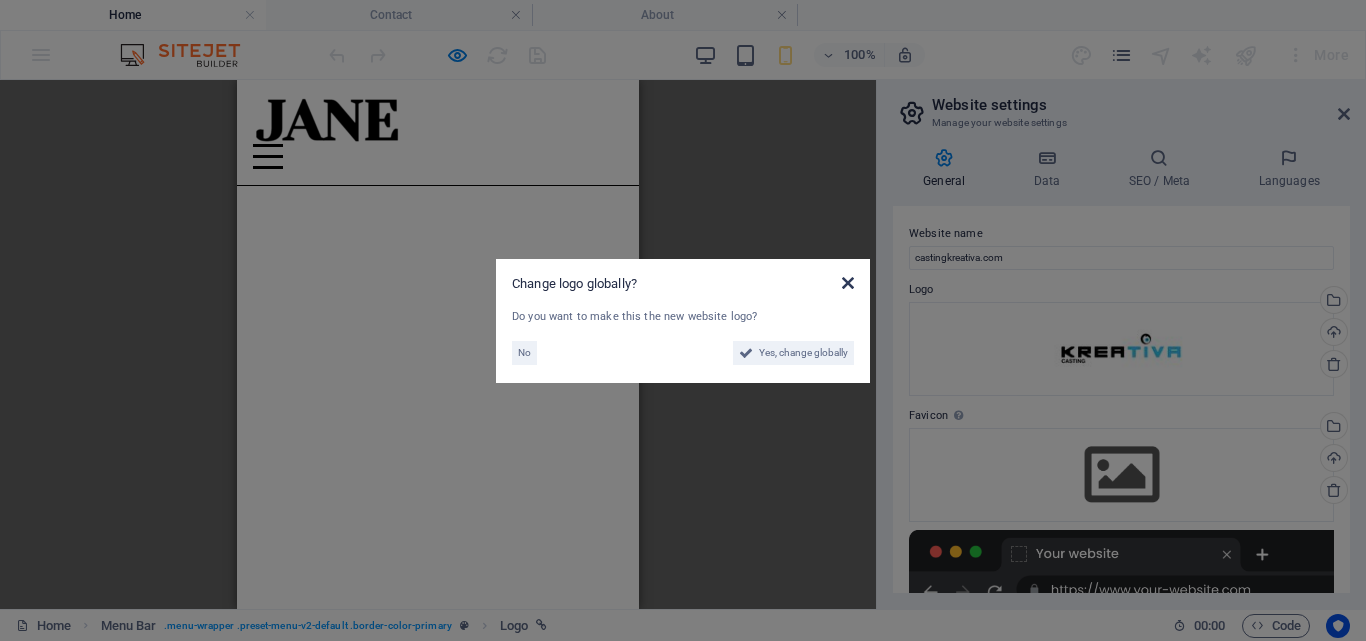 click at bounding box center [848, 283] 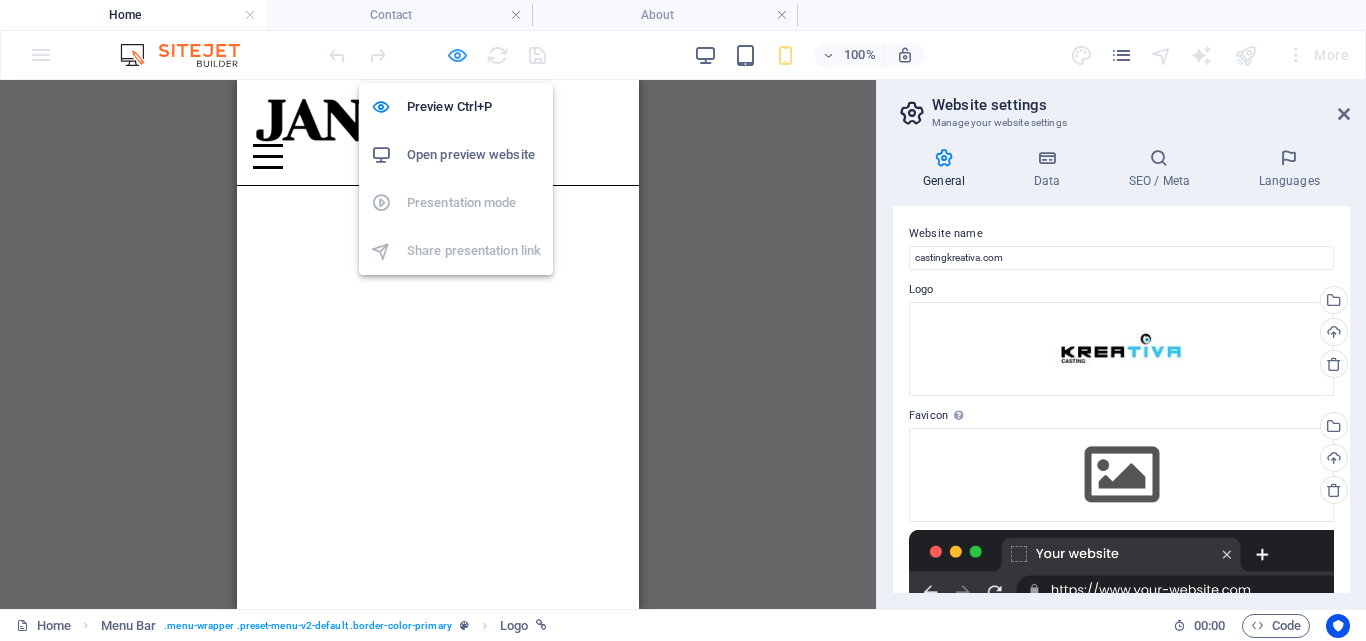 click at bounding box center (457, 55) 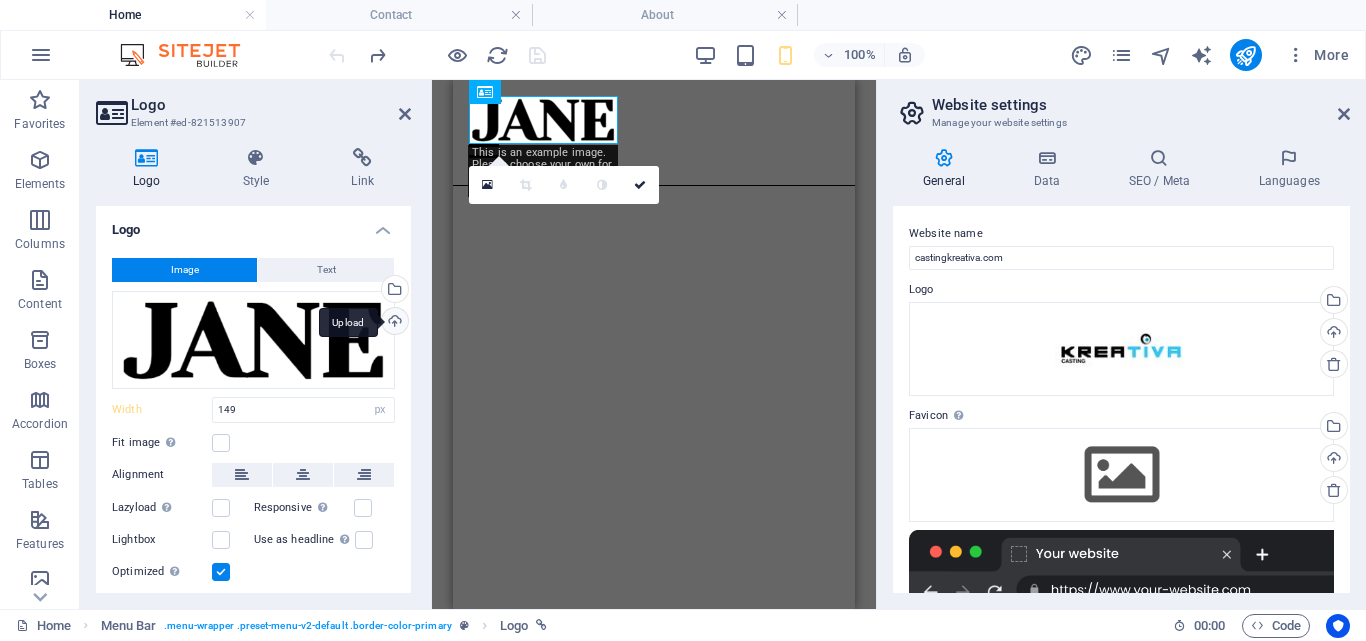 click on "Upload" at bounding box center (393, 323) 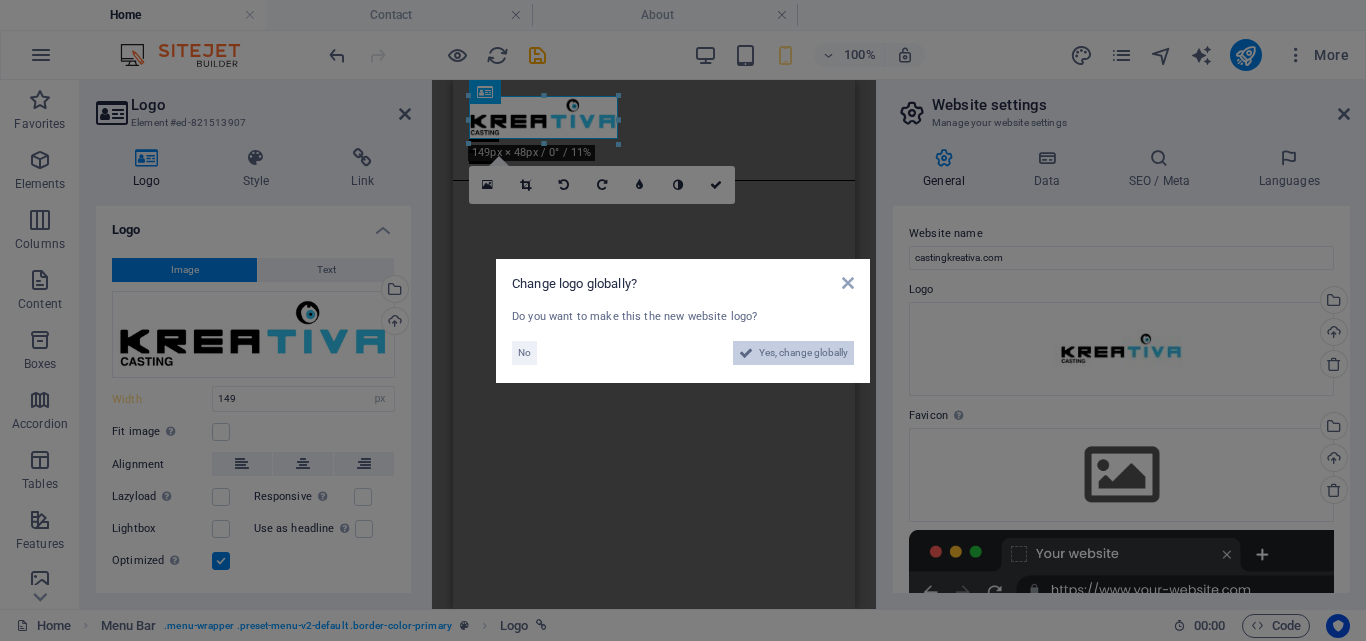 click on "Yes, change globally" at bounding box center [803, 353] 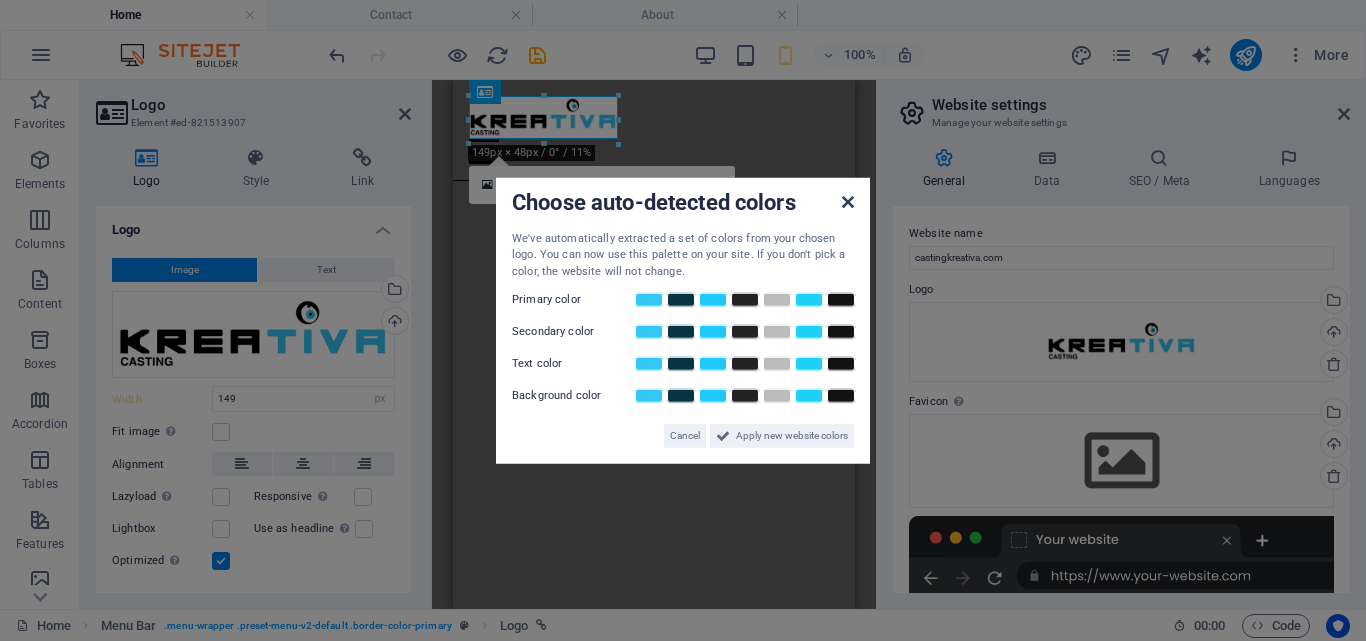 click at bounding box center [848, 201] 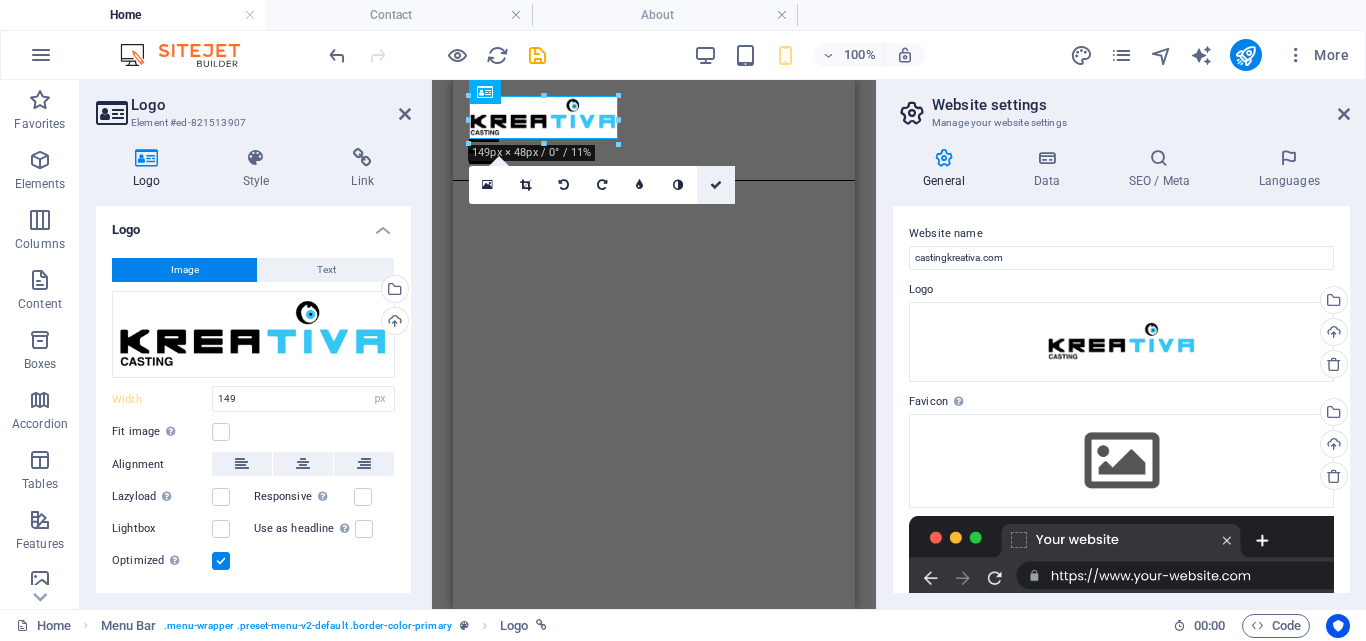 click at bounding box center [716, 185] 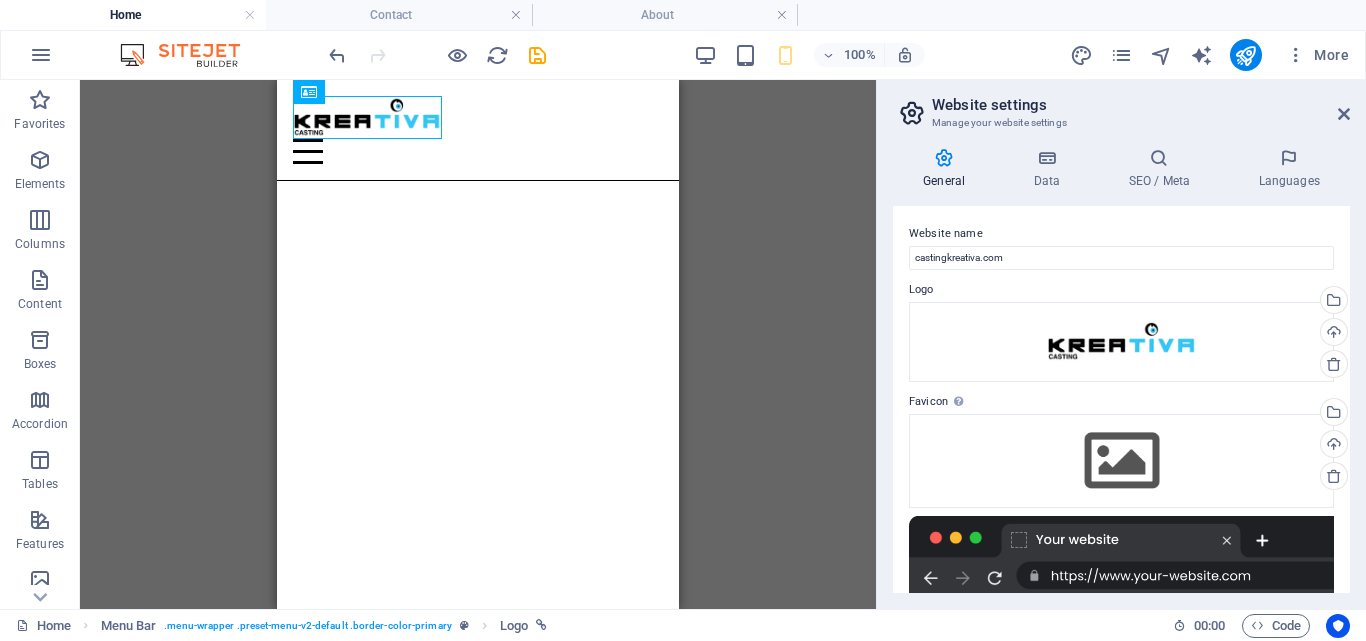 click on "H3   Preset   Container   Banner   Container   Banner   Button   Container   Container   Preset   Preset   Container   Container   Image   Container   Image   Container   Menu   Menu Bar   Menu Bar   Logo   Slider   Container" at bounding box center [478, 344] 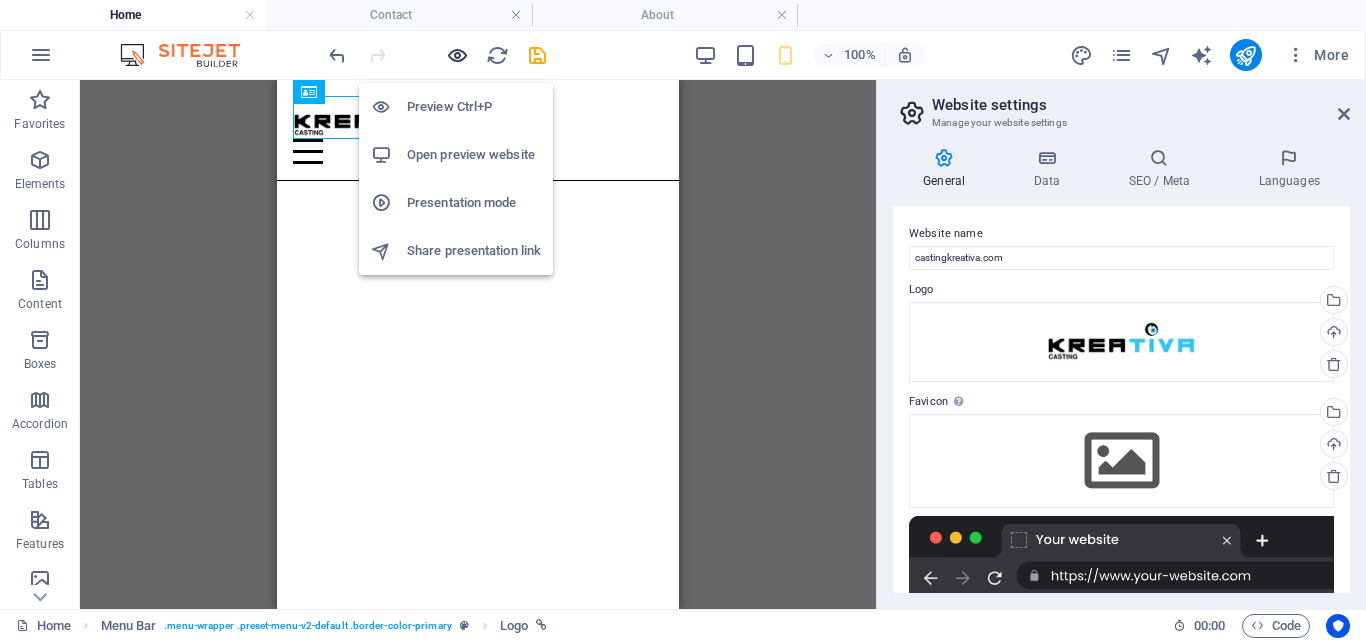 click at bounding box center [457, 55] 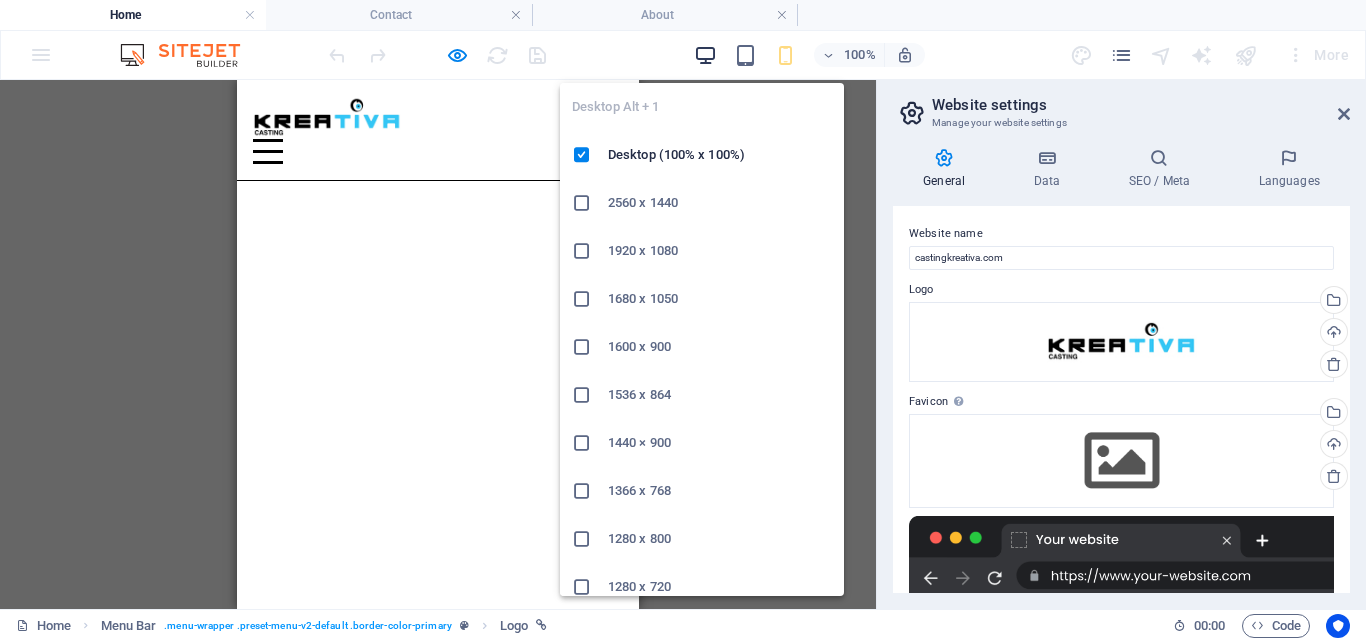 click at bounding box center (705, 55) 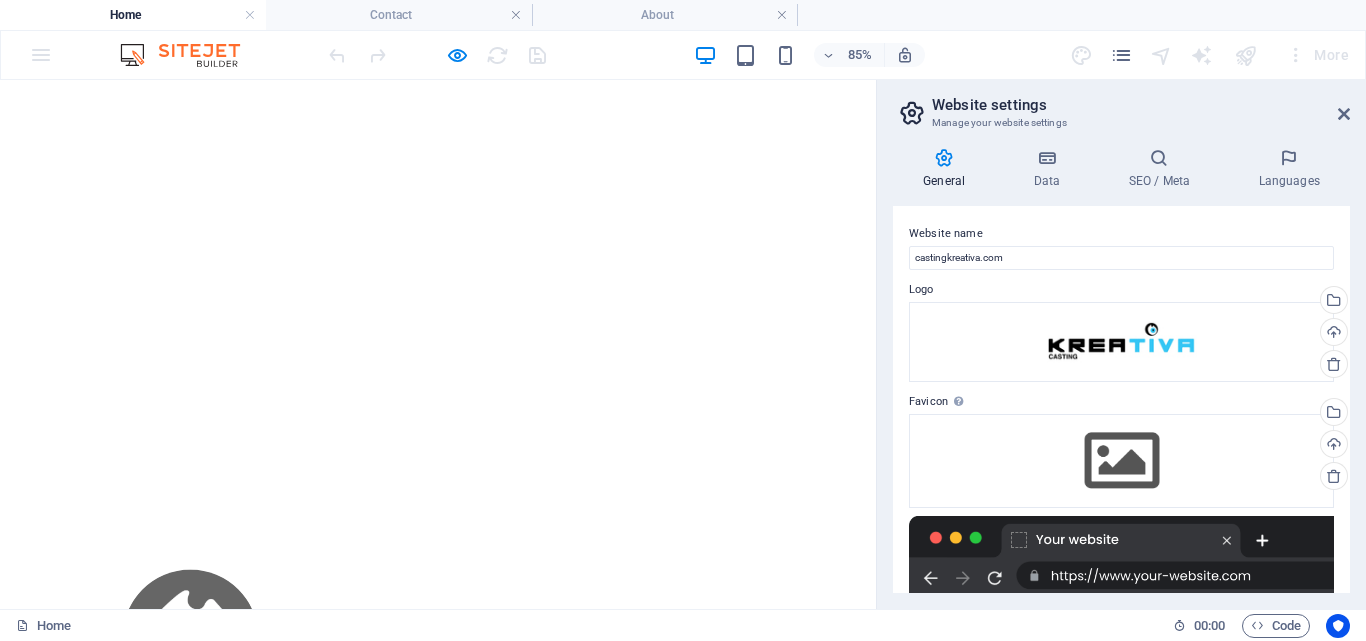 scroll, scrollTop: 73, scrollLeft: 0, axis: vertical 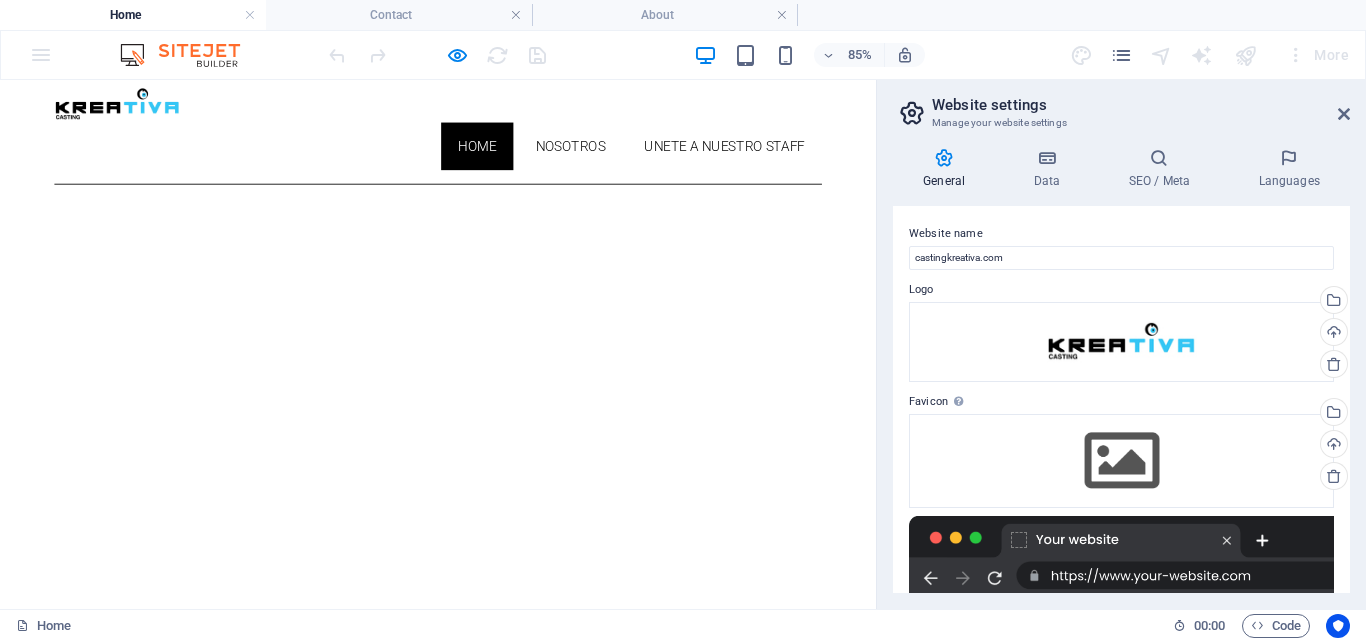 drag, startPoint x: 1024, startPoint y: 174, endPoint x: 876, endPoint y: 265, distance: 173.73831 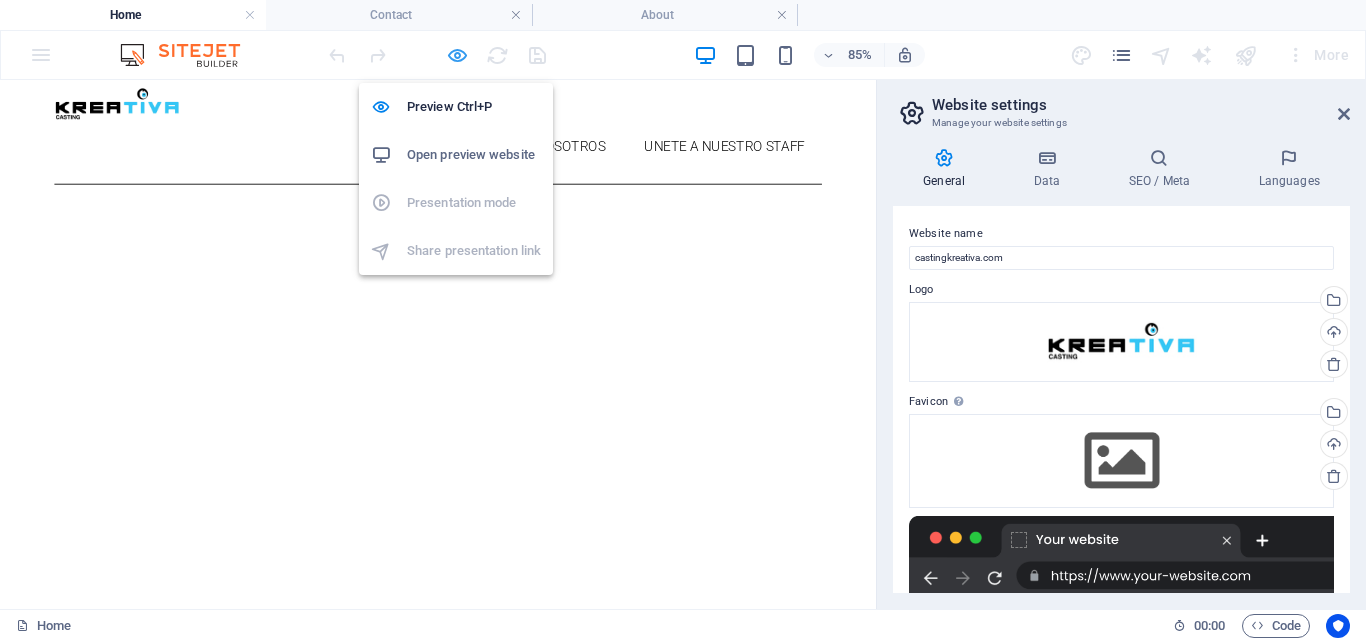 click at bounding box center (457, 55) 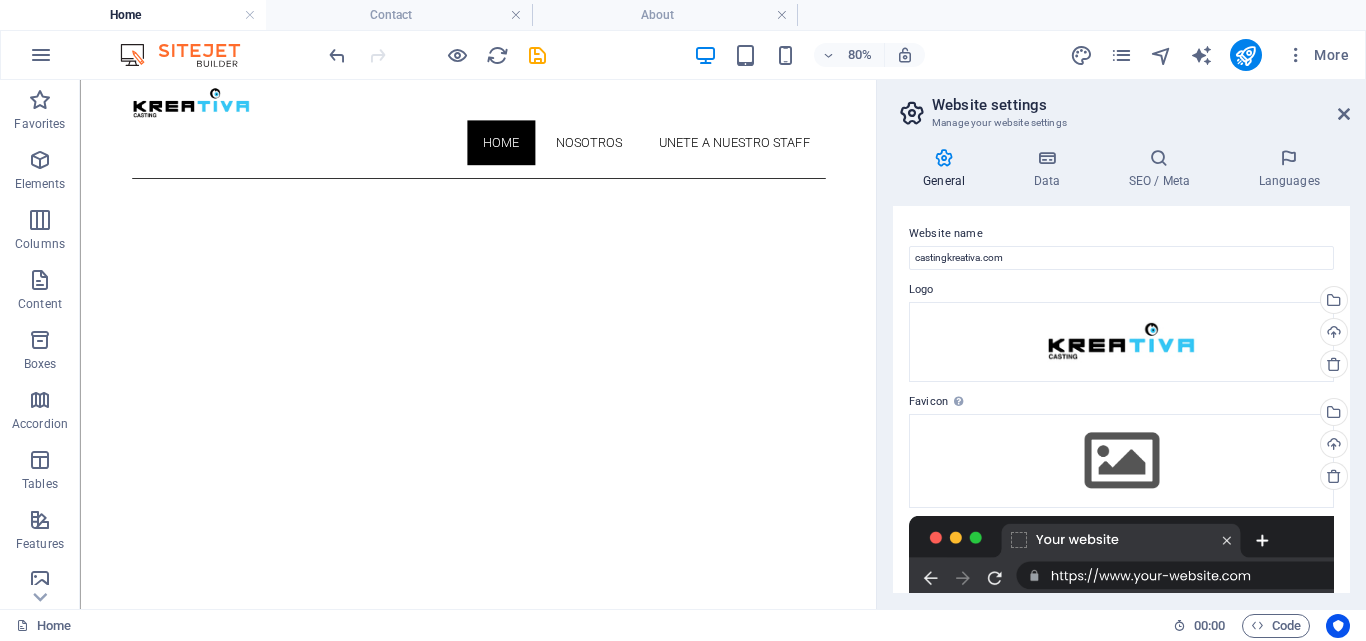 scroll, scrollTop: 0, scrollLeft: 0, axis: both 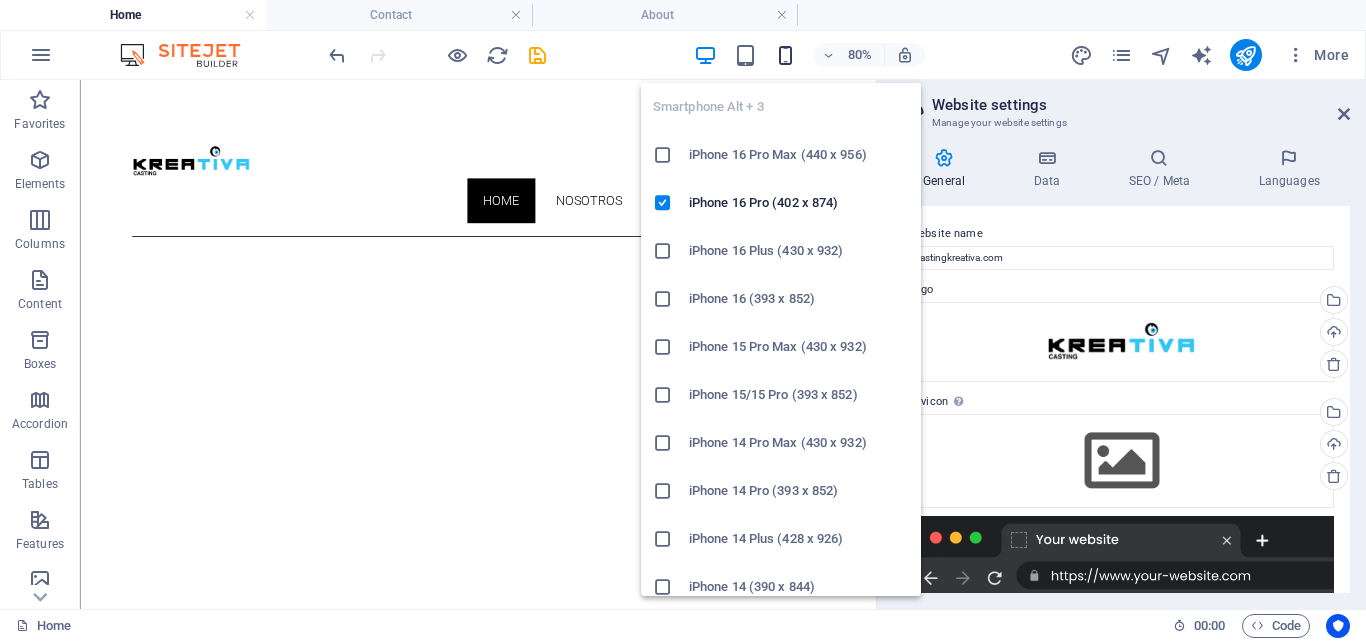 click at bounding box center (785, 55) 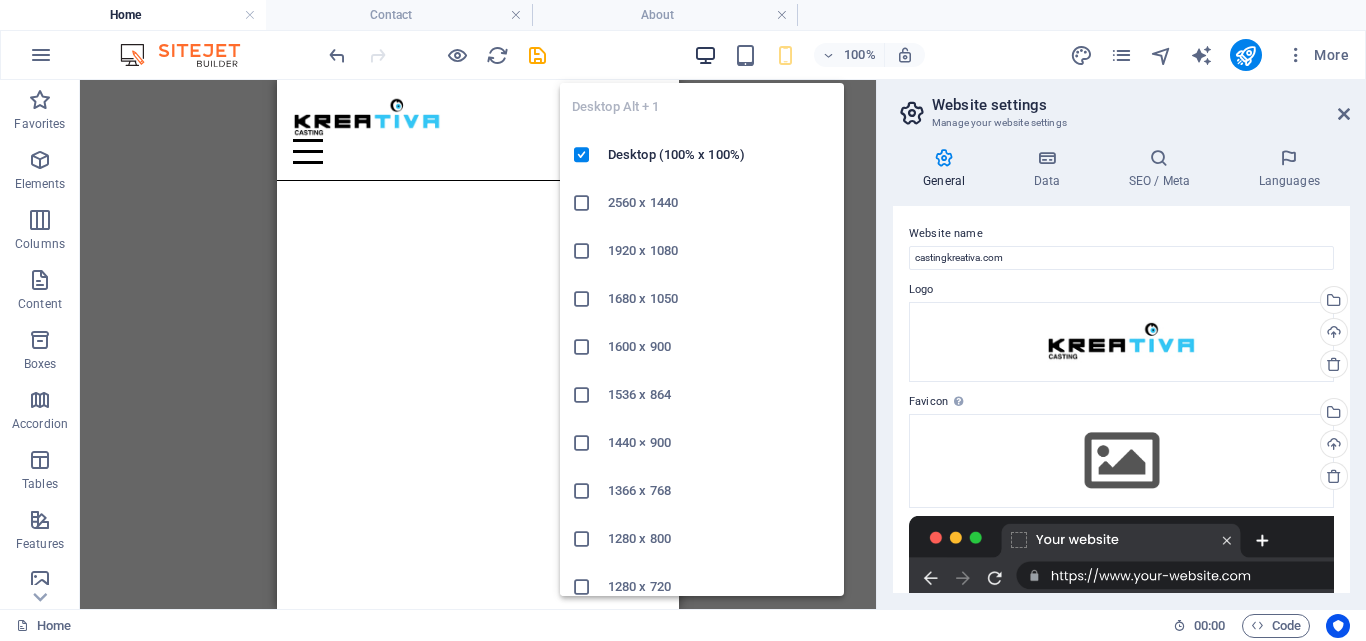click at bounding box center (705, 55) 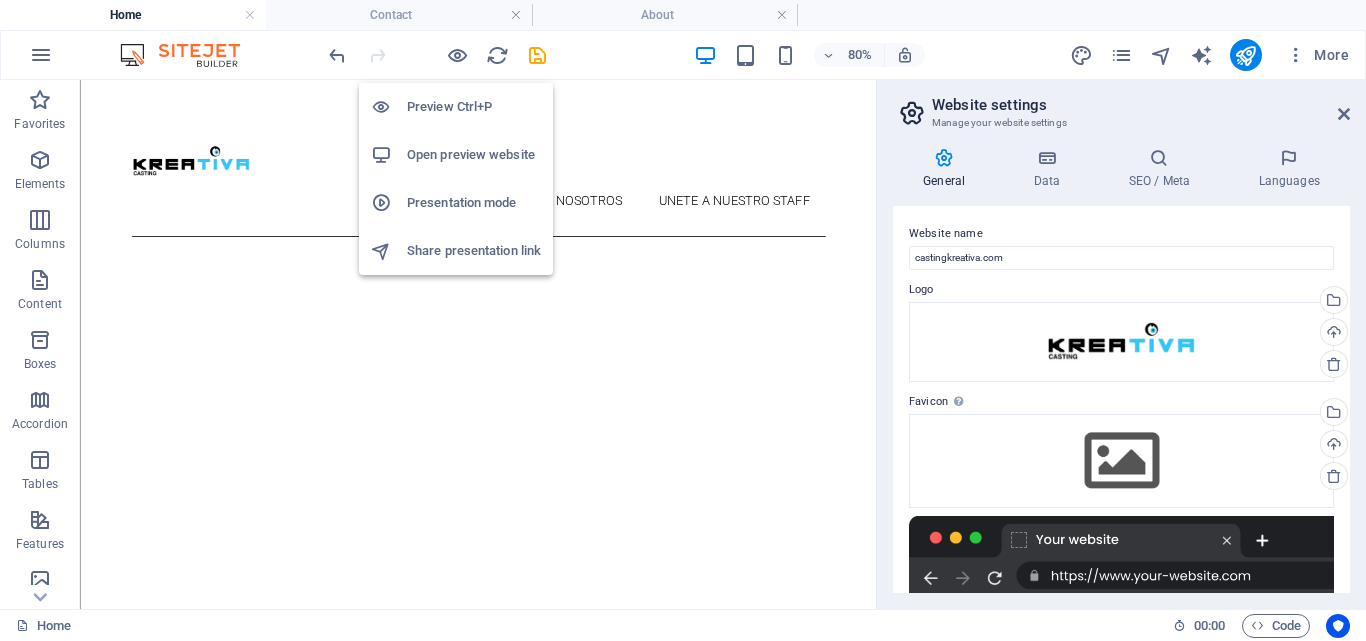 click on "Open preview website" at bounding box center [474, 155] 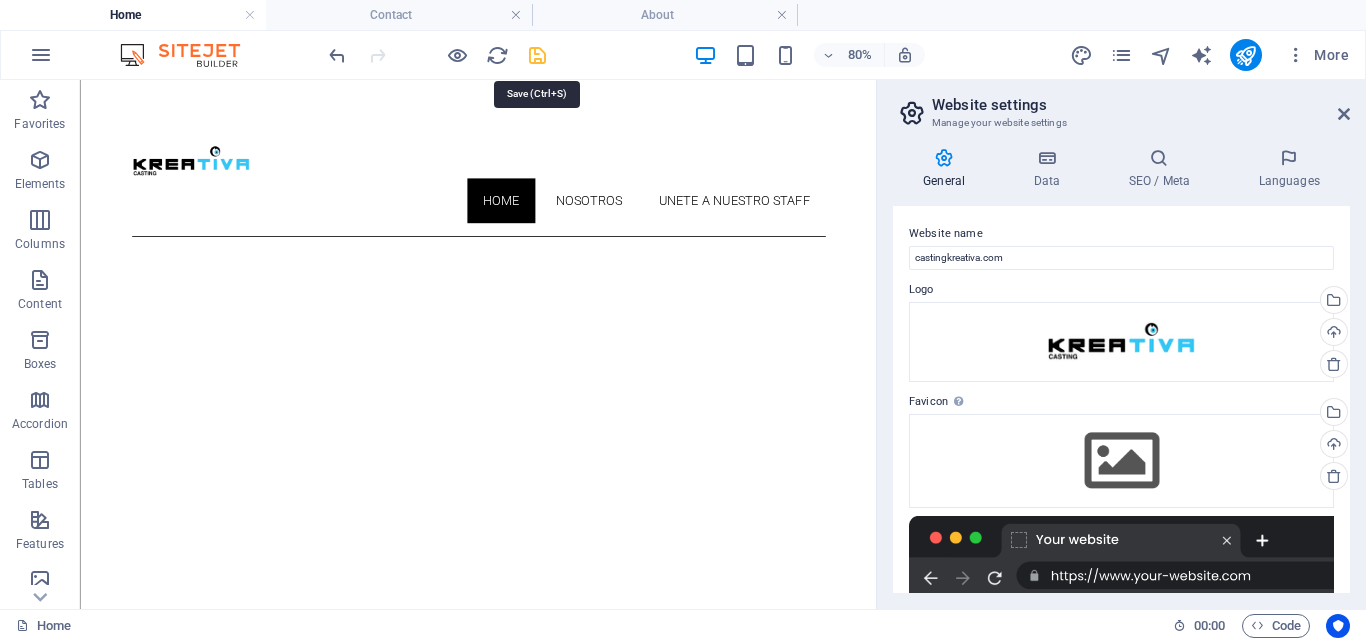 click at bounding box center [537, 55] 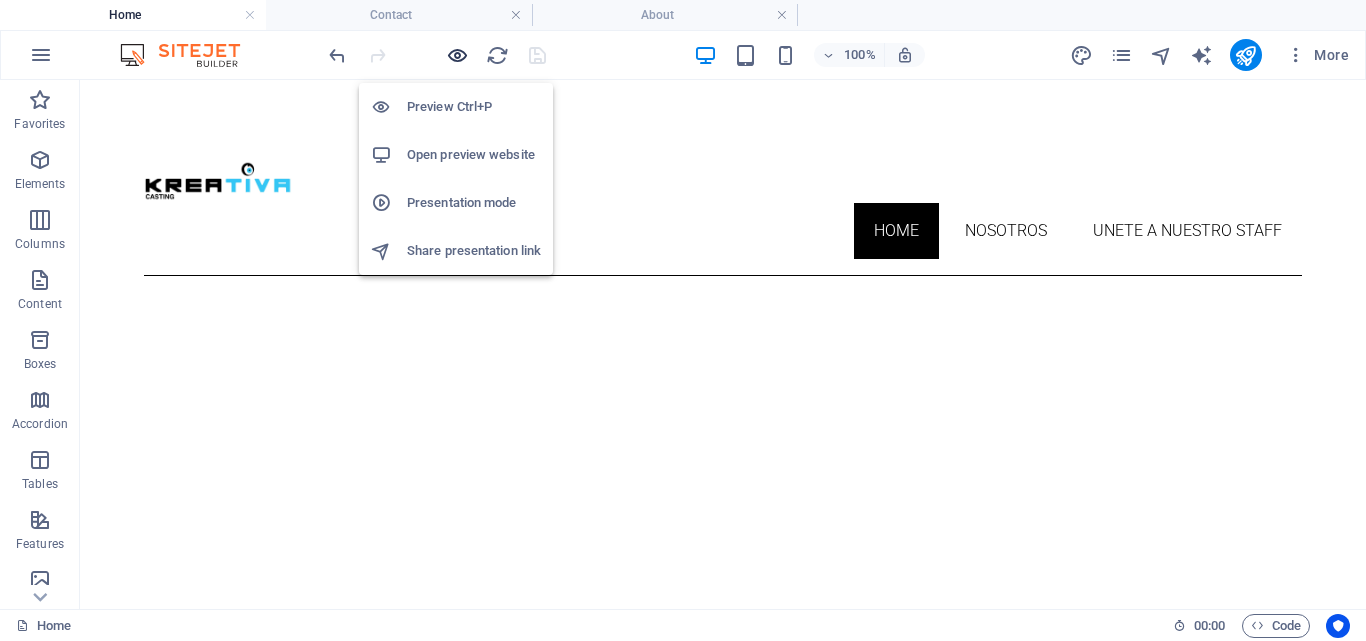 click at bounding box center [457, 55] 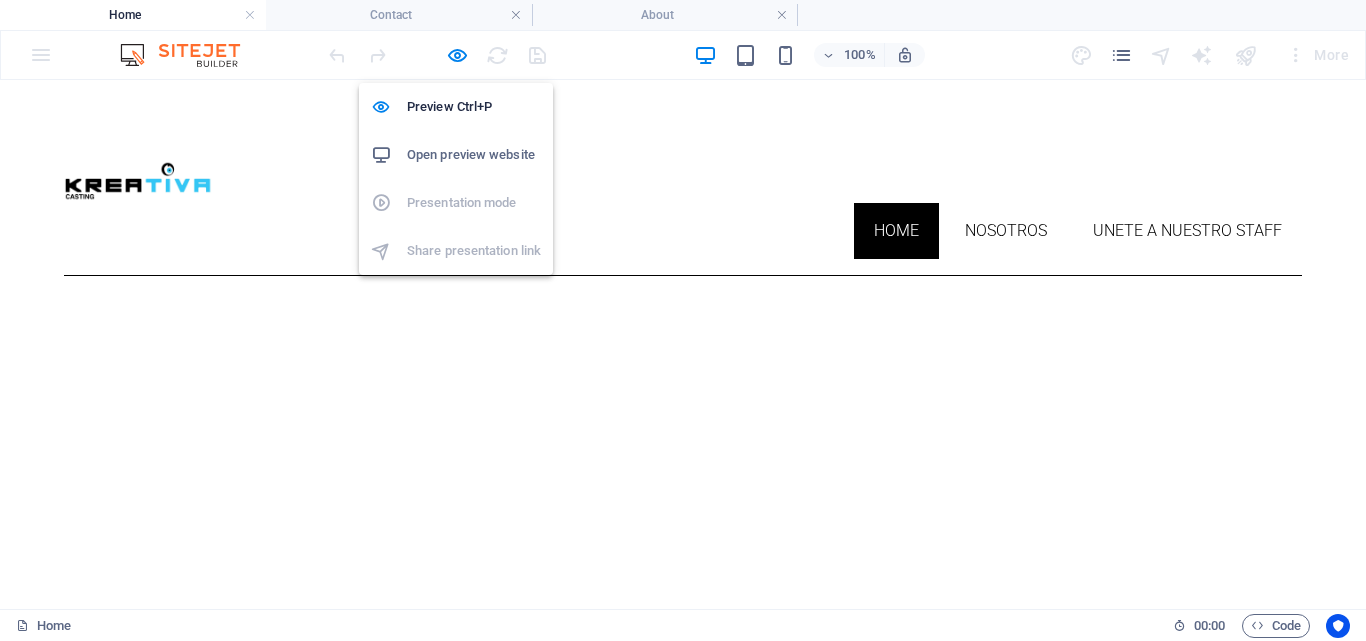 click on "Open preview website" at bounding box center [474, 155] 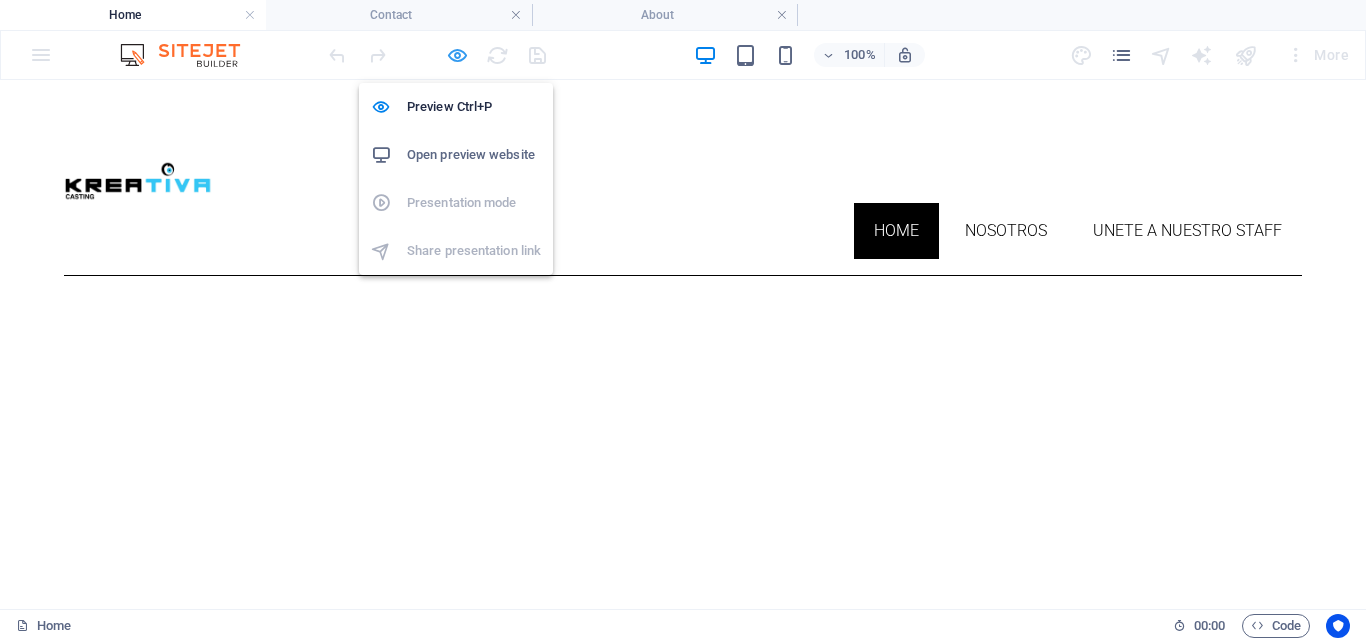 click at bounding box center [457, 55] 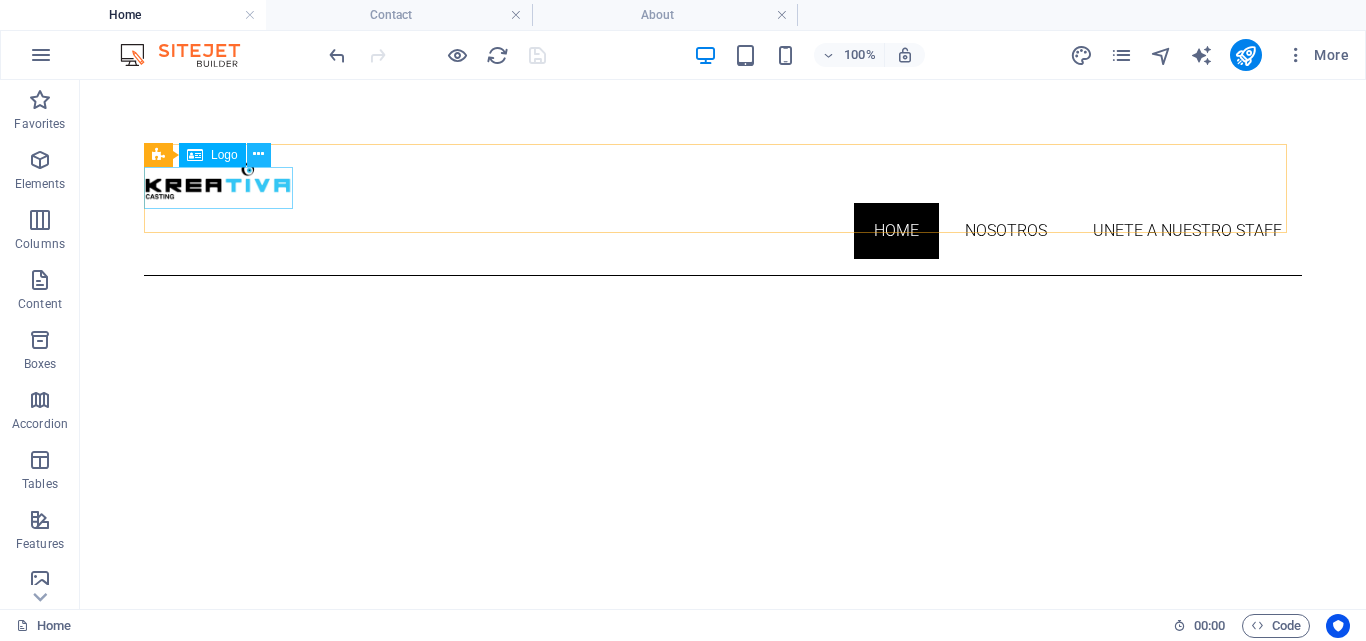 click at bounding box center (258, 154) 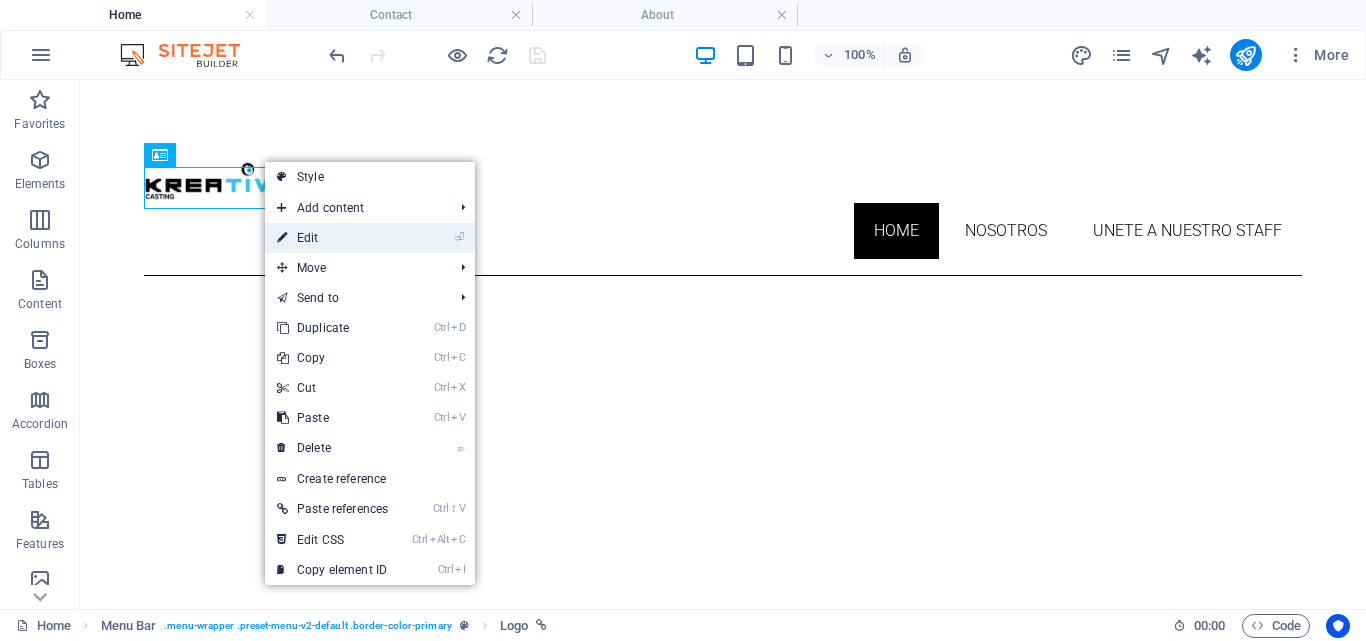 click on "⏎  Edit" at bounding box center (332, 238) 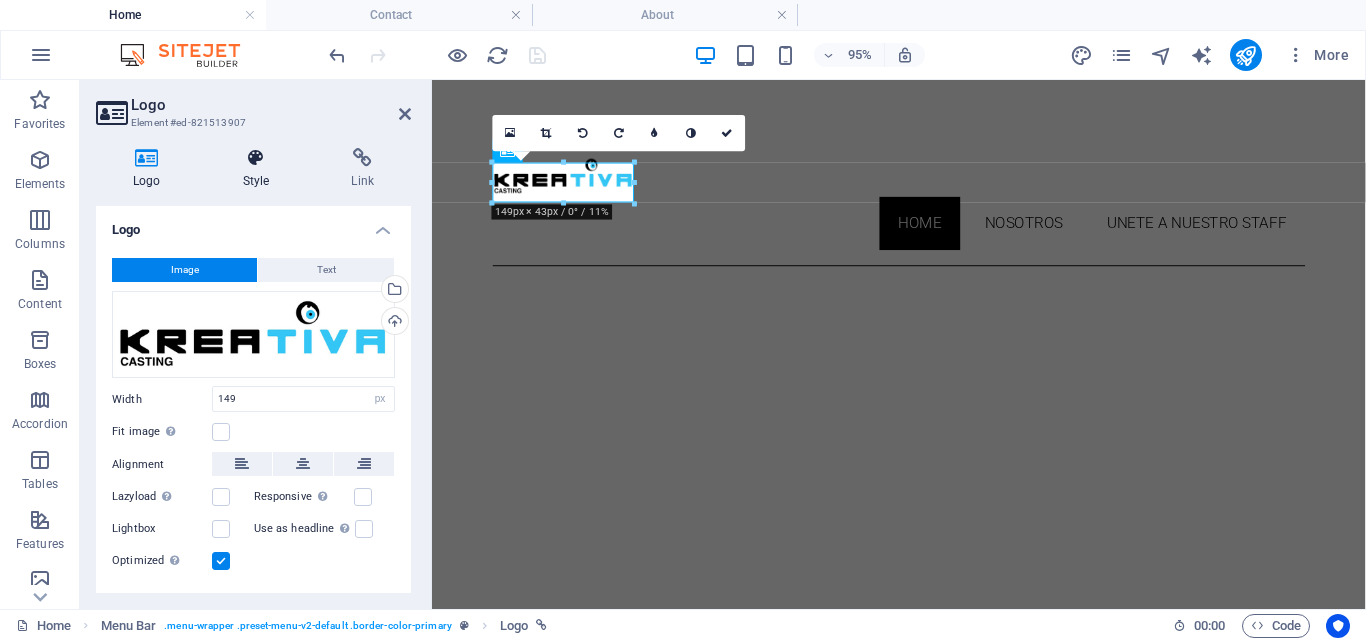 click at bounding box center [256, 158] 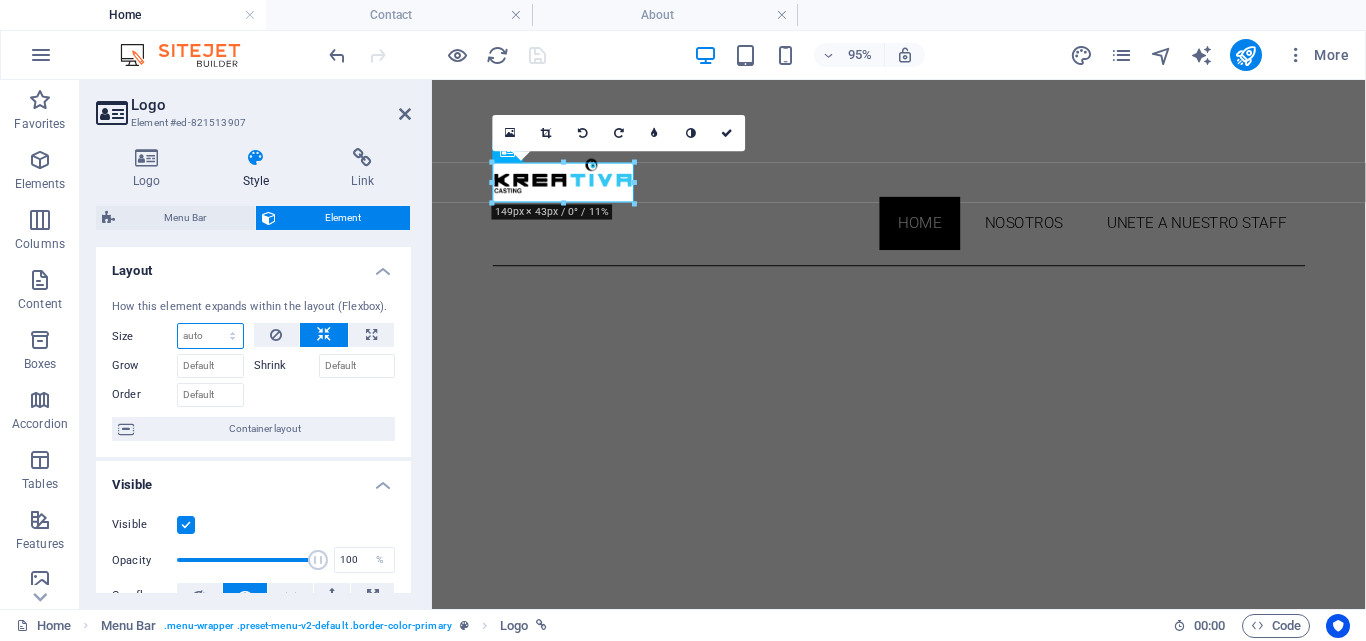 click on "Default auto px % 1/1 1/2 1/3 1/4 1/5 1/6 1/7 1/8 1/9 1/10" at bounding box center [210, 336] 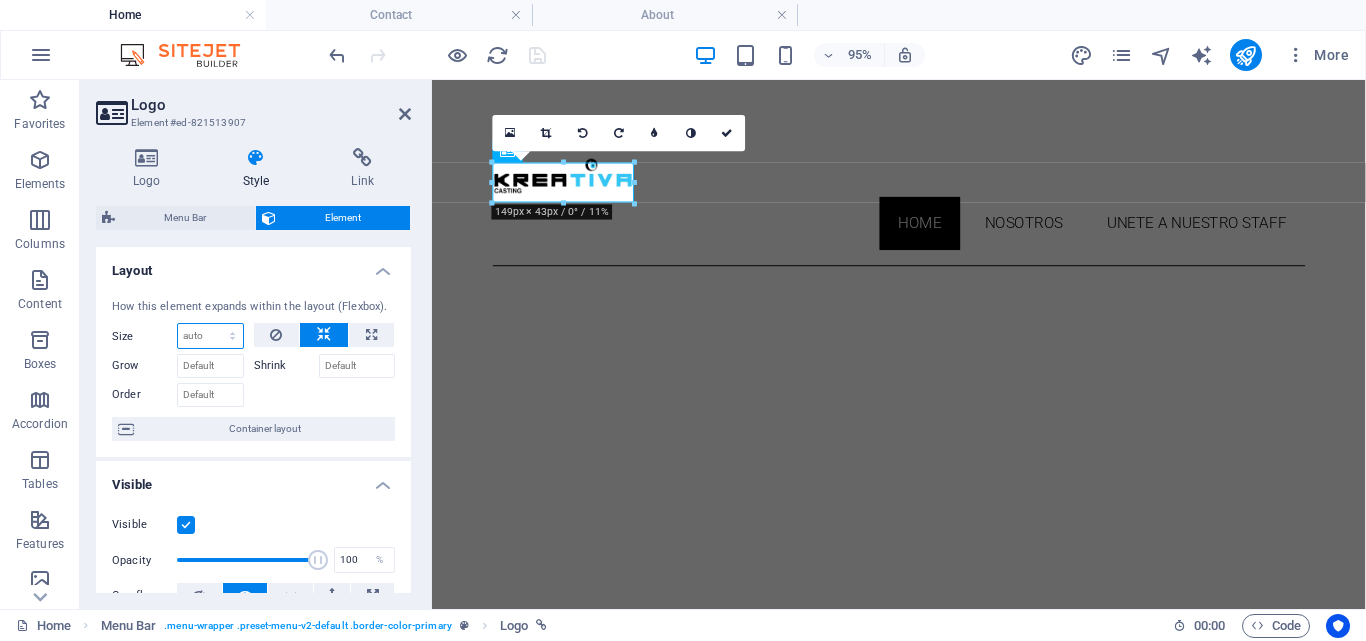 select on "px" 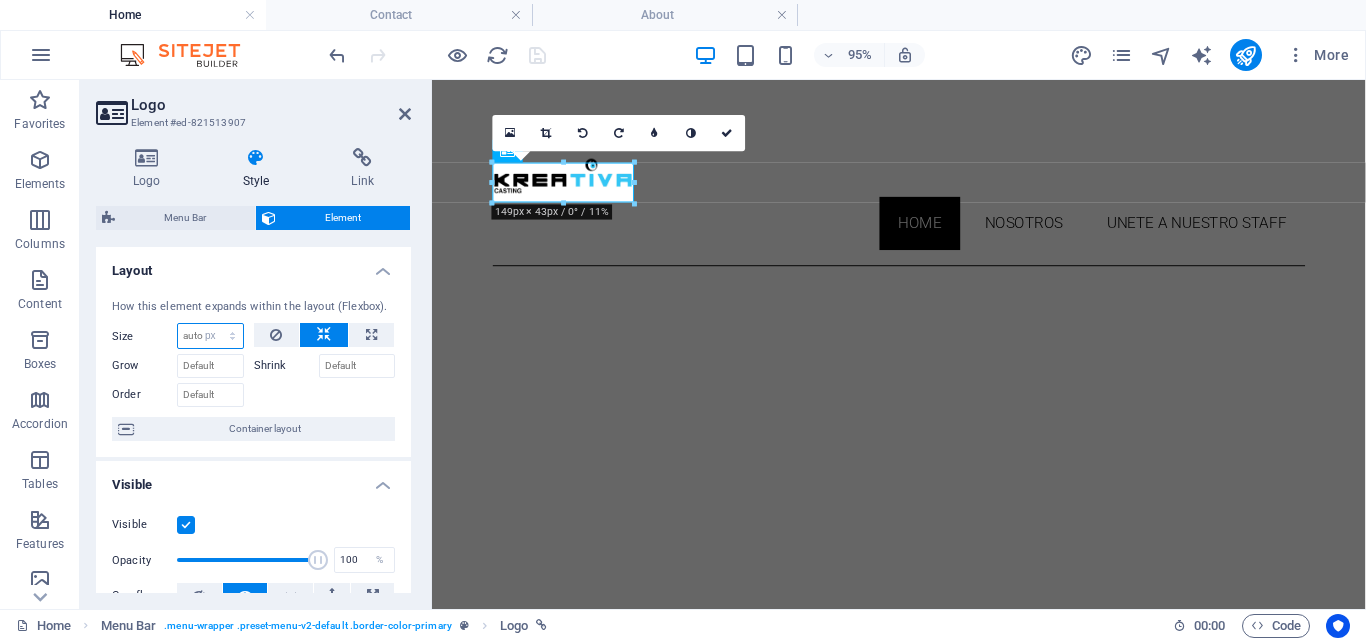 click on "Default auto px % 1/1 1/2 1/3 1/4 1/5 1/6 1/7 1/8 1/9 1/10" at bounding box center [210, 336] 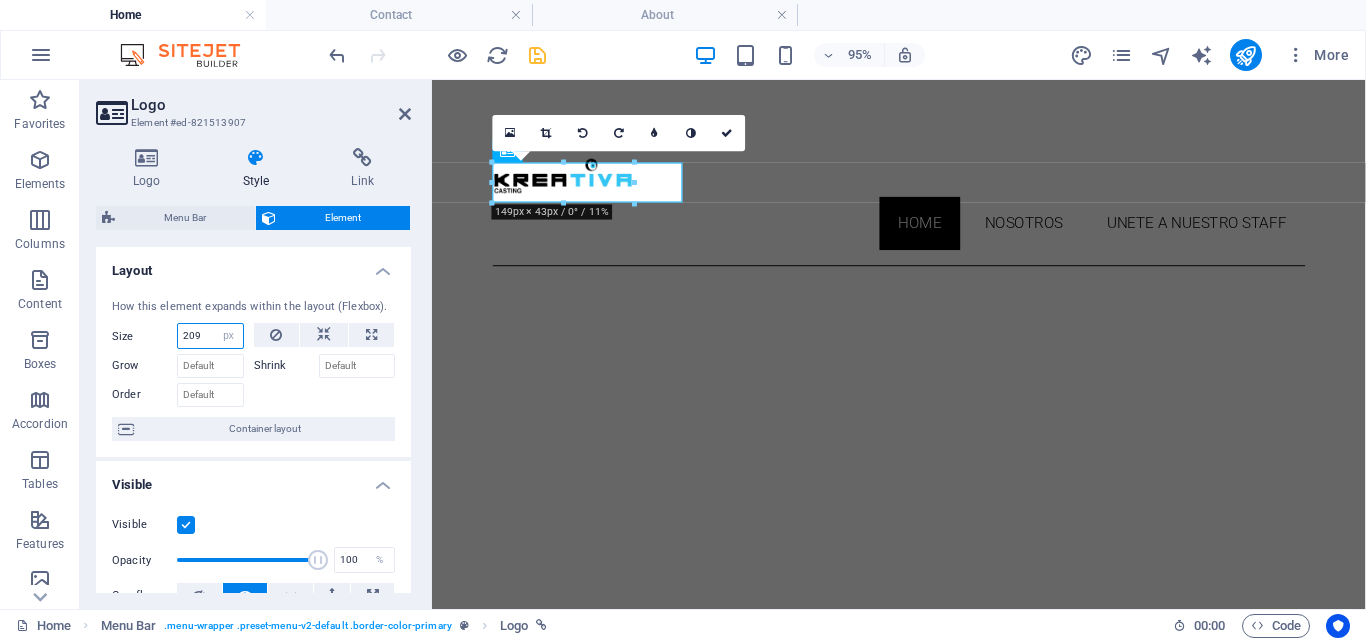 type on "210" 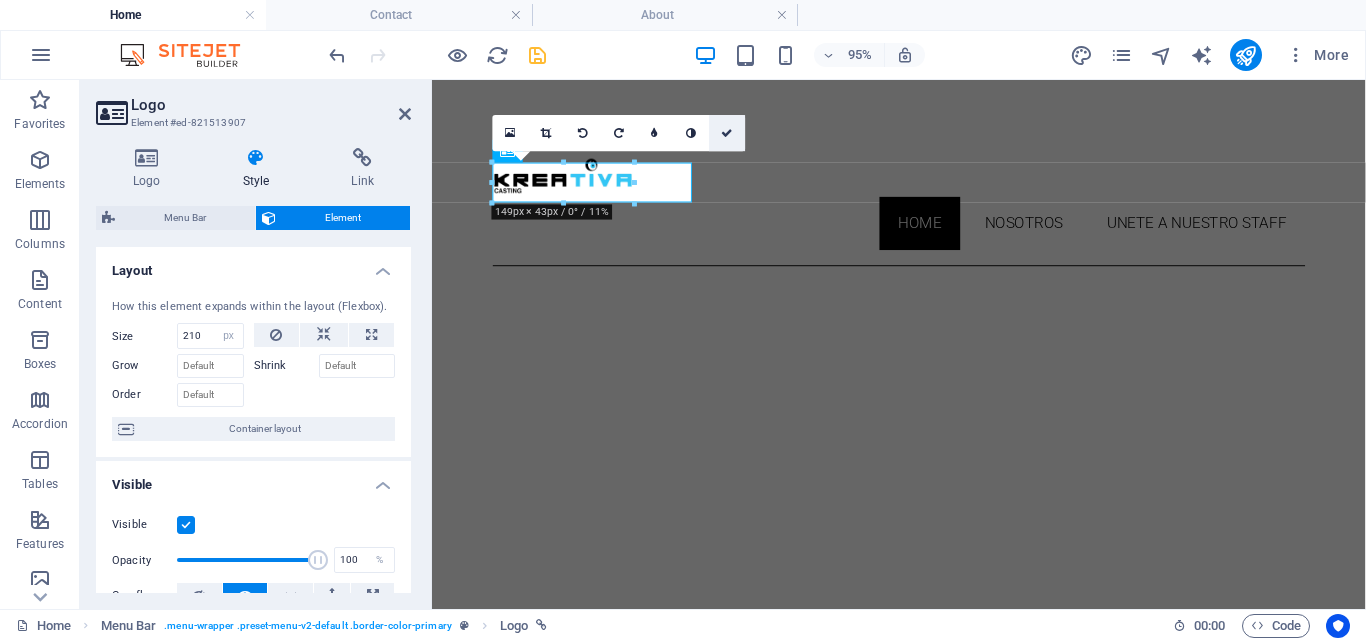 click at bounding box center [728, 132] 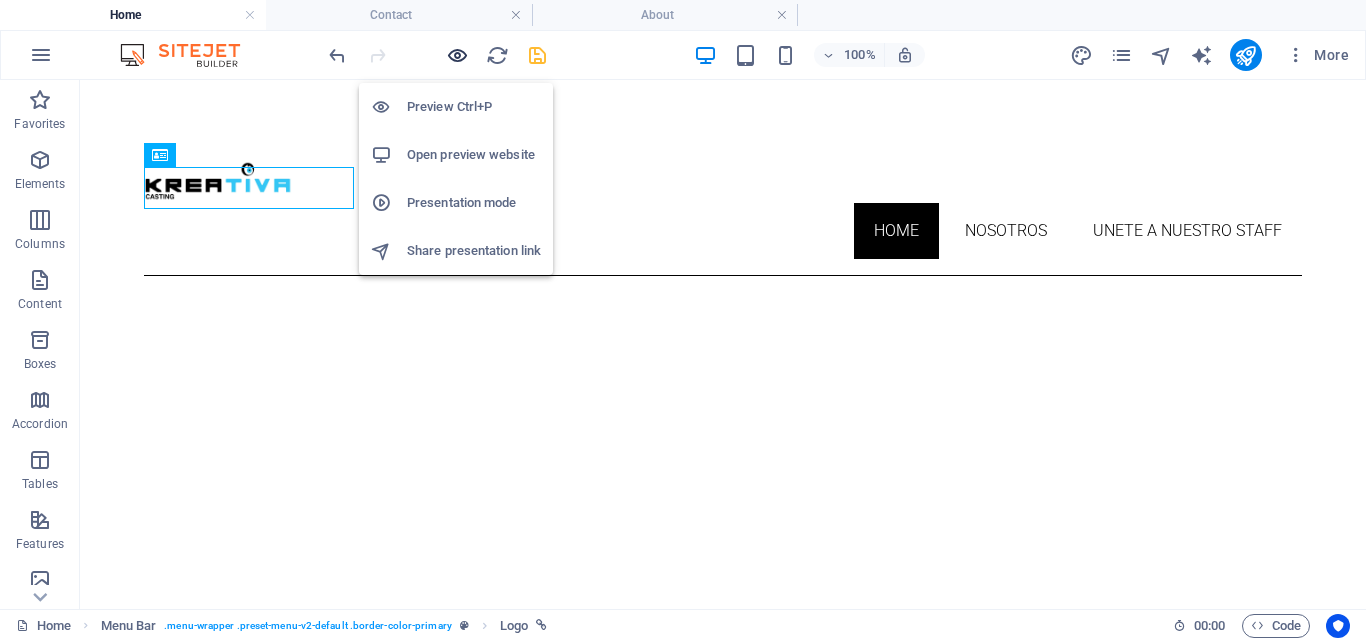 click at bounding box center [457, 55] 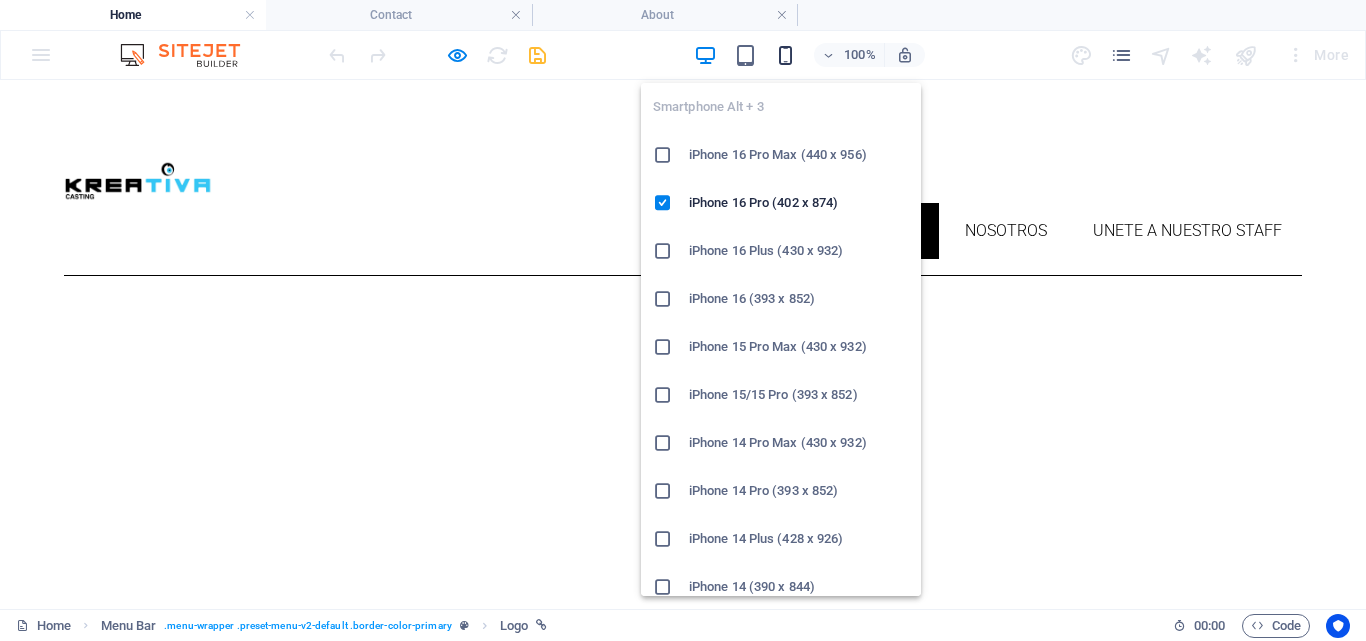 click at bounding box center [785, 55] 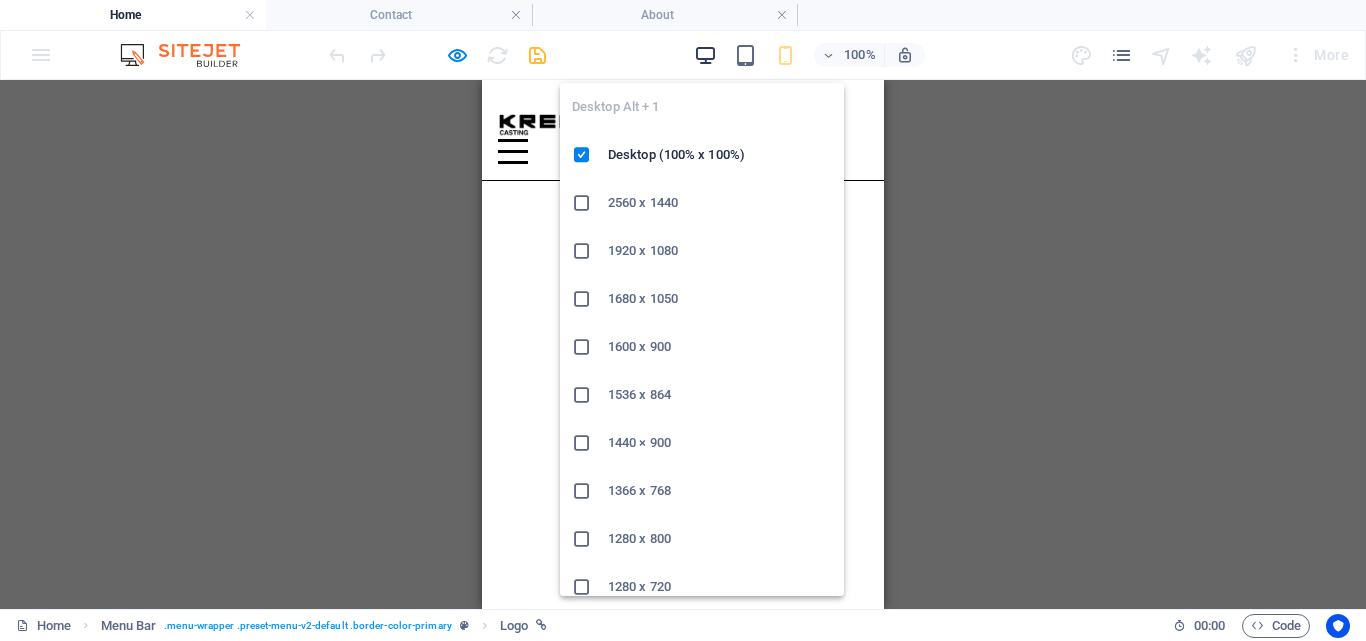 click at bounding box center (705, 55) 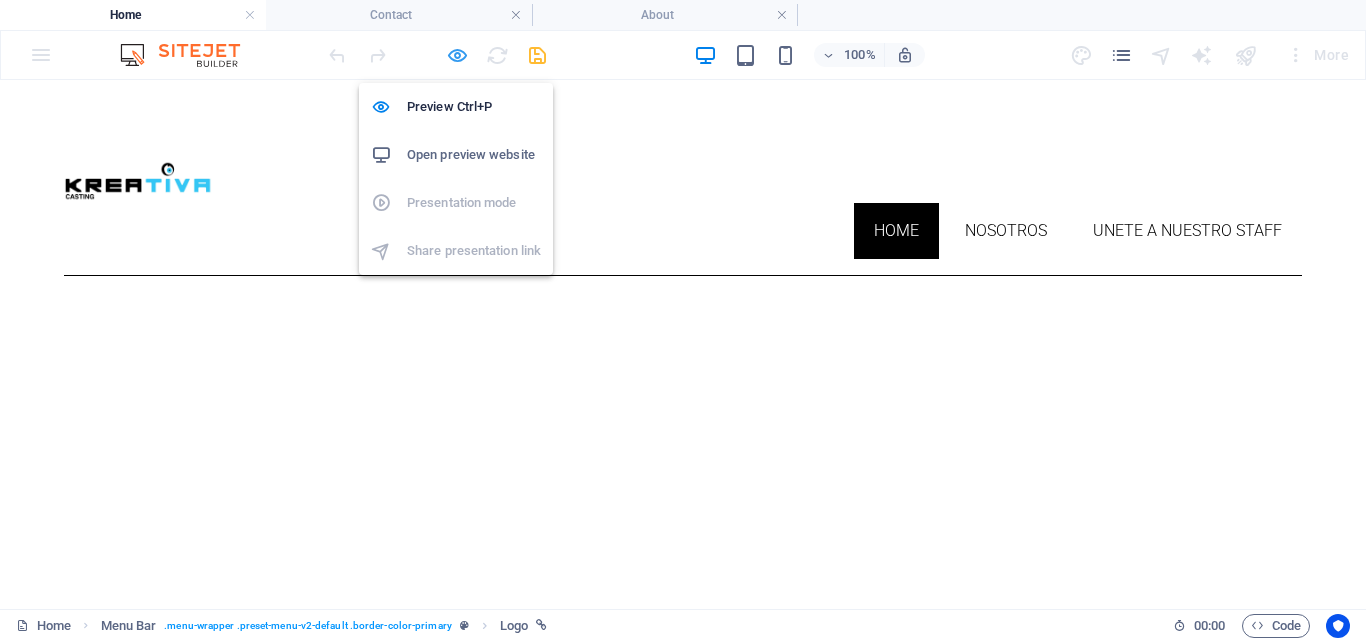 click at bounding box center [457, 55] 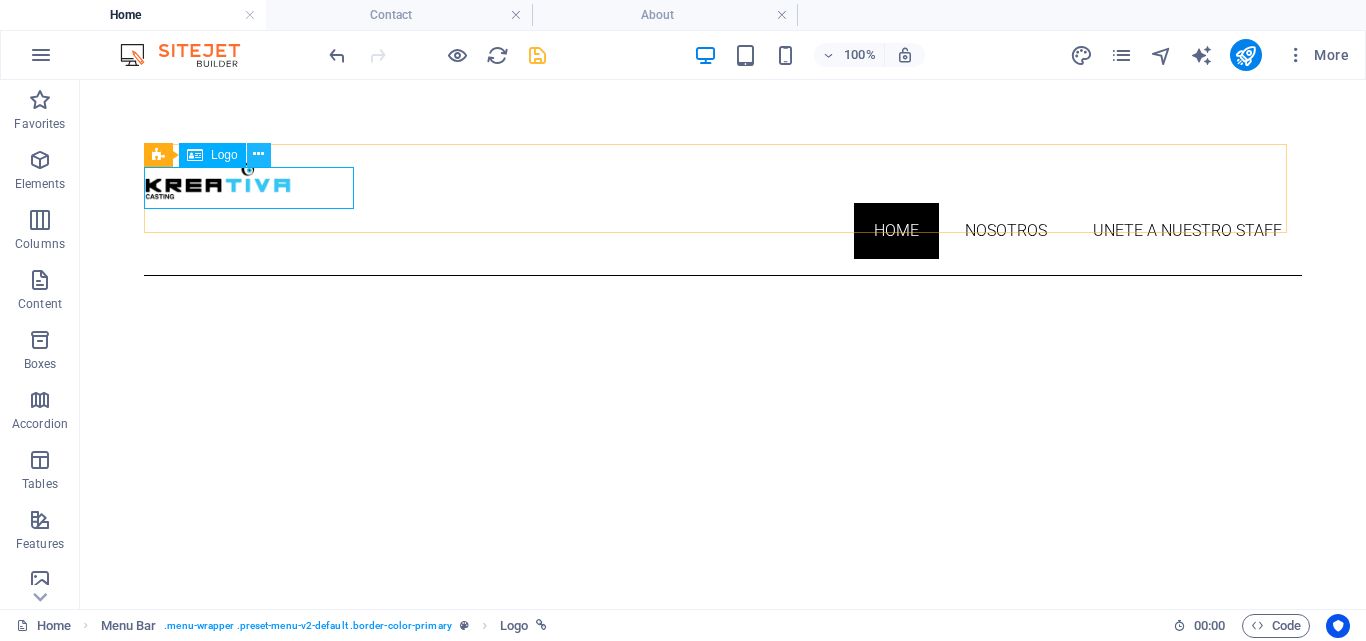 click at bounding box center (258, 154) 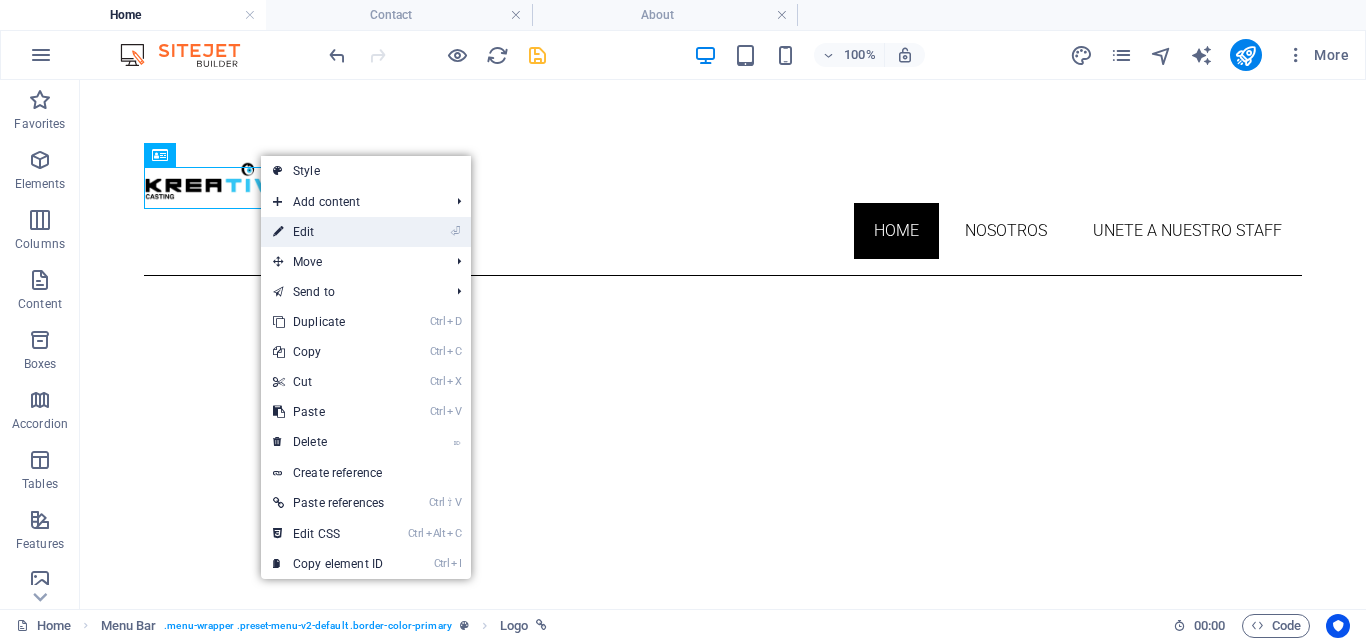 click on "⏎  Edit" at bounding box center (328, 232) 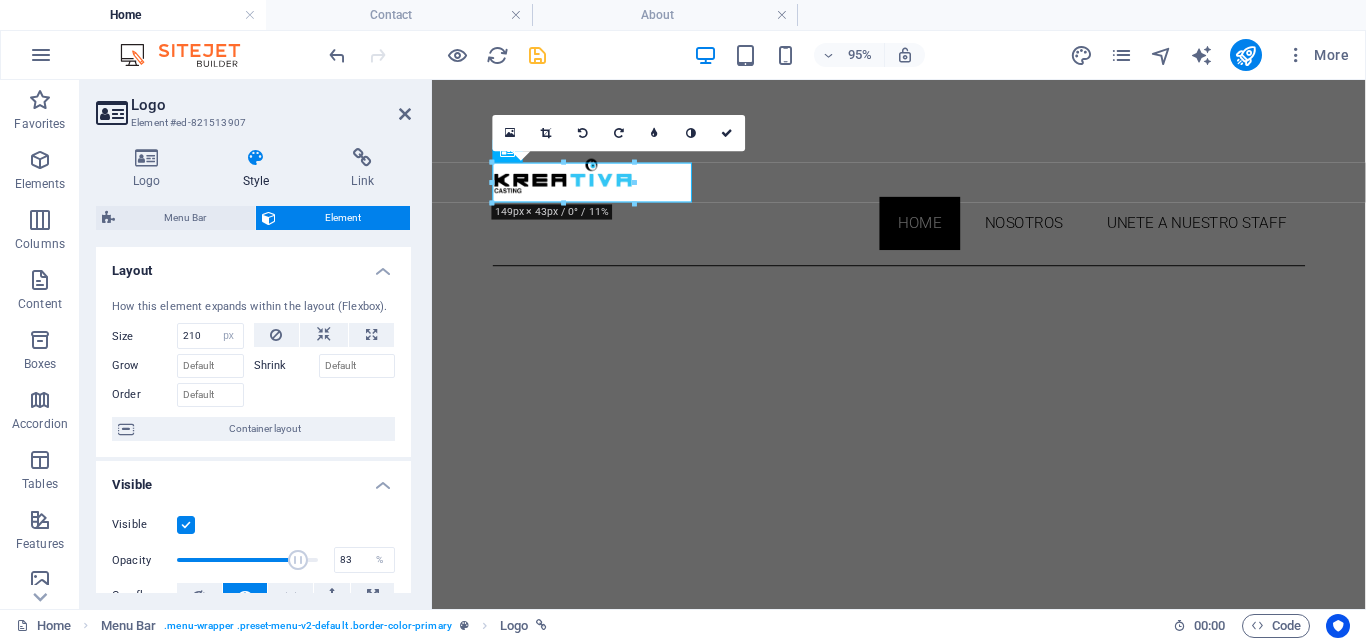 type on "82" 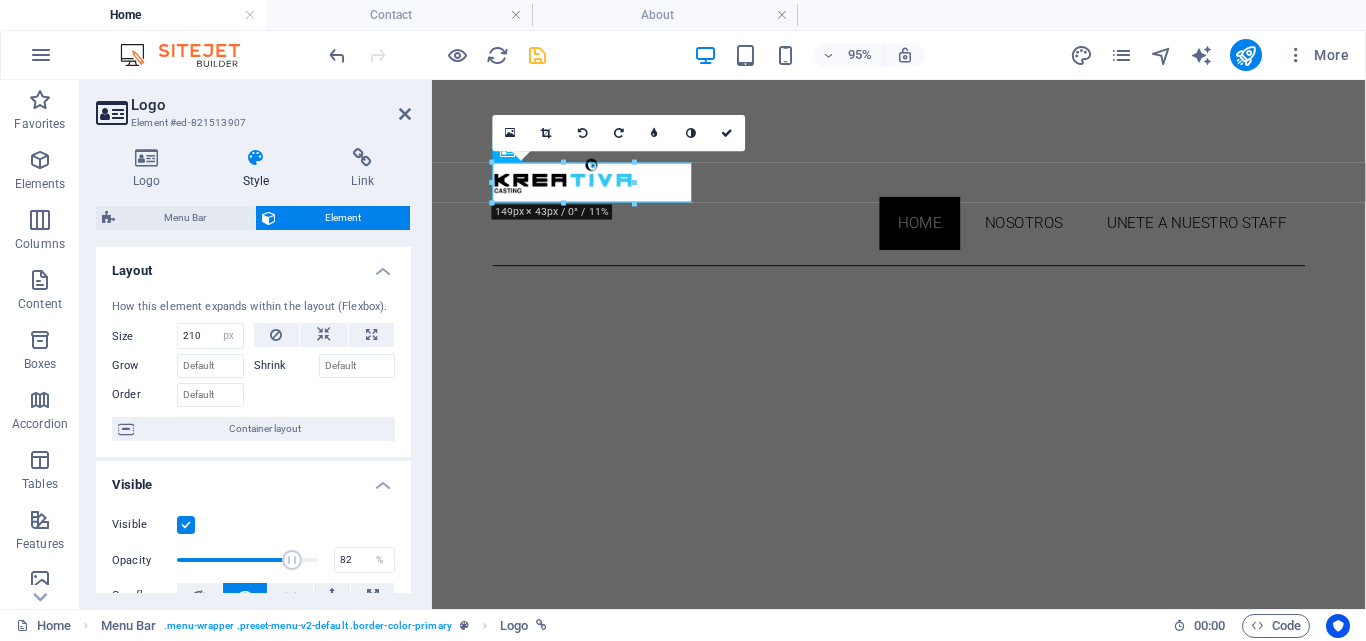 drag, startPoint x: 313, startPoint y: 561, endPoint x: 289, endPoint y: 561, distance: 24 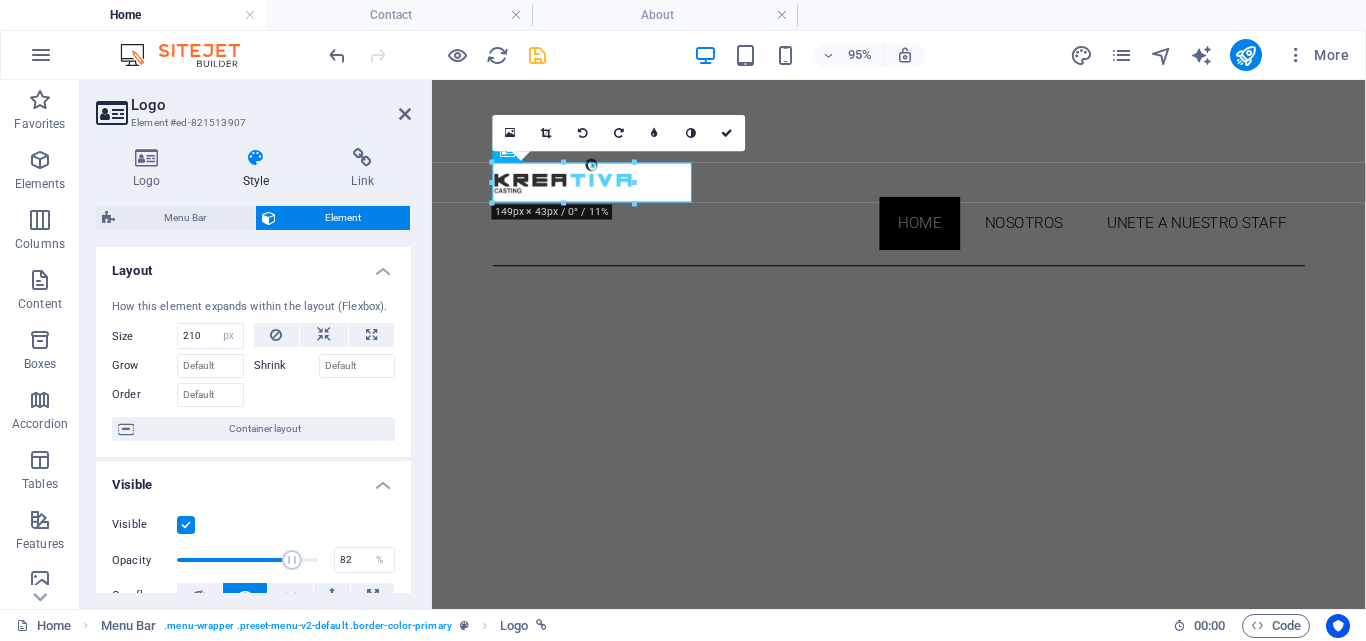click at bounding box center (292, 560) 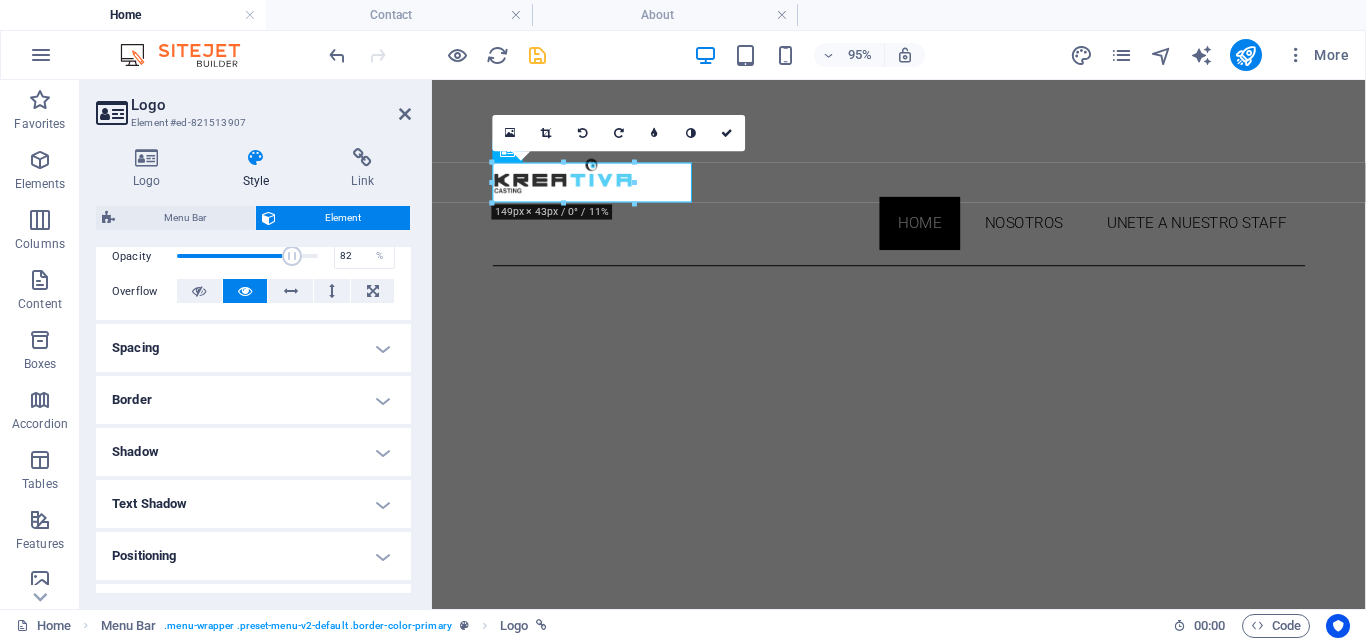scroll, scrollTop: 313, scrollLeft: 0, axis: vertical 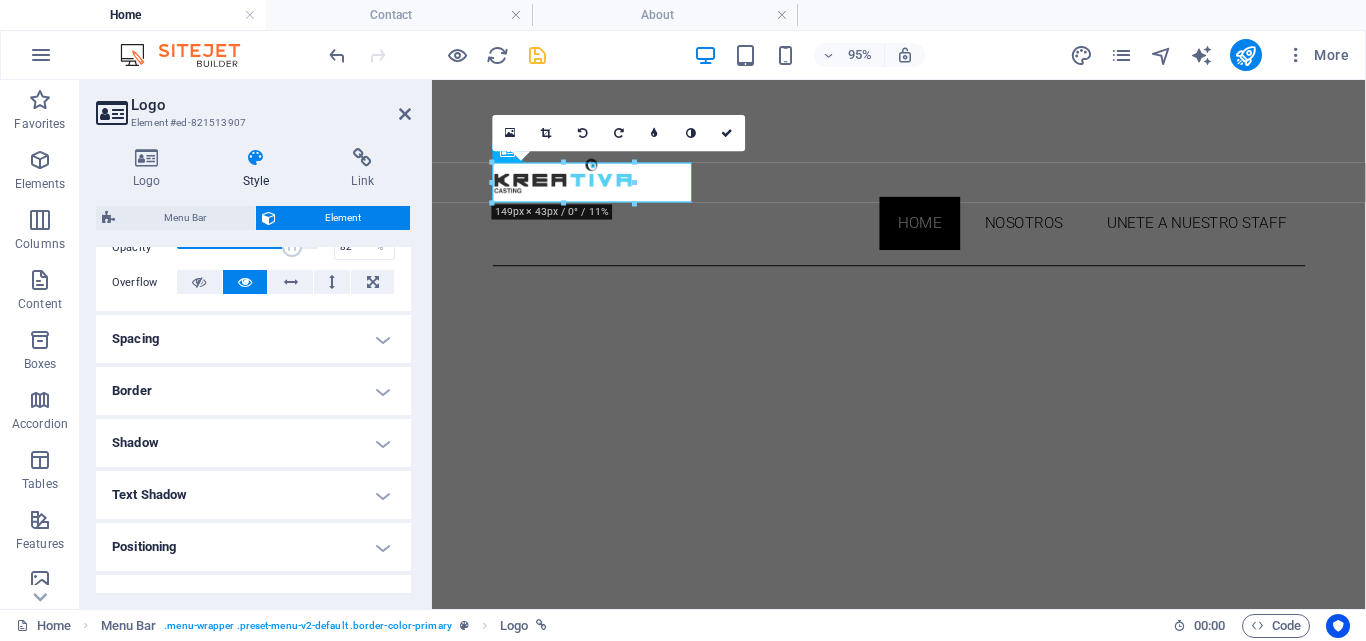 click on "Border" at bounding box center [253, 391] 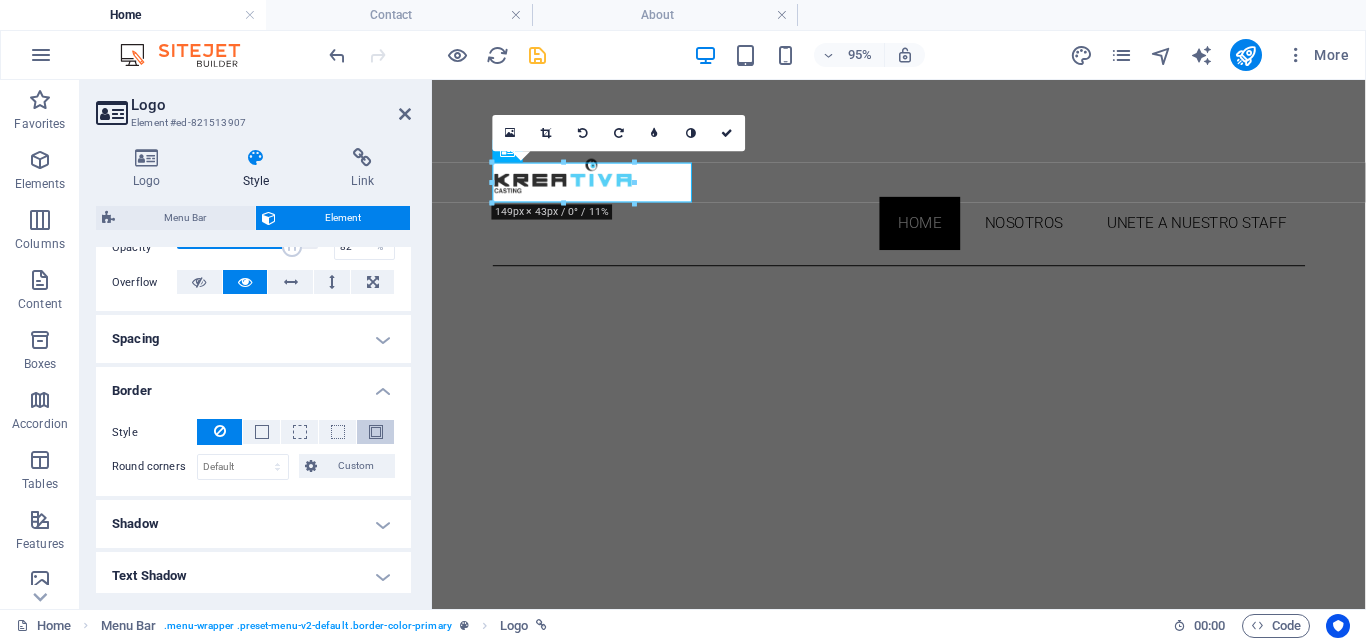 click at bounding box center (376, 432) 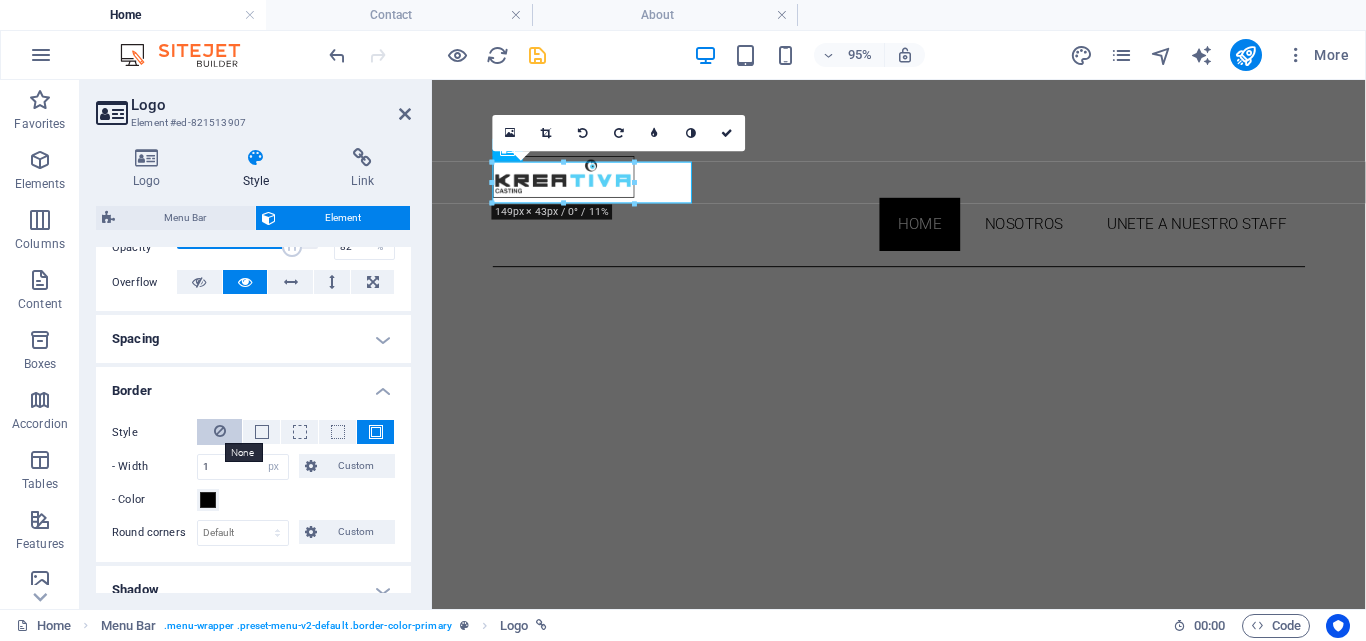 click at bounding box center (220, 431) 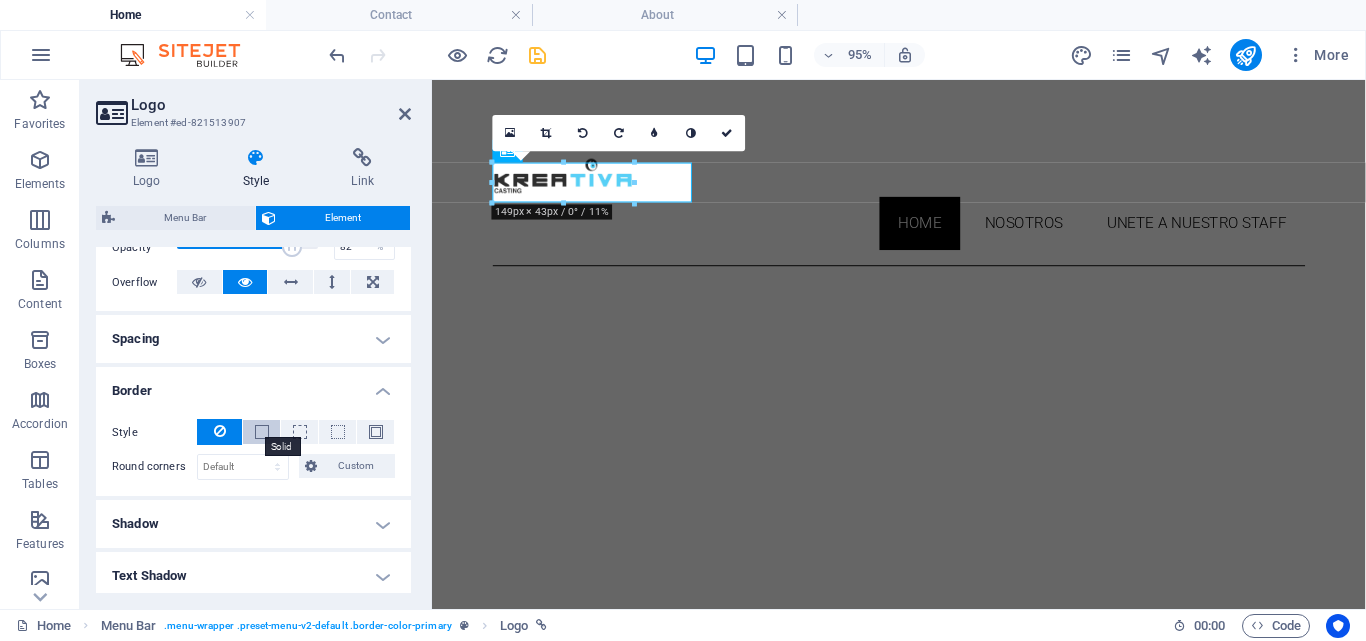 click at bounding box center [262, 432] 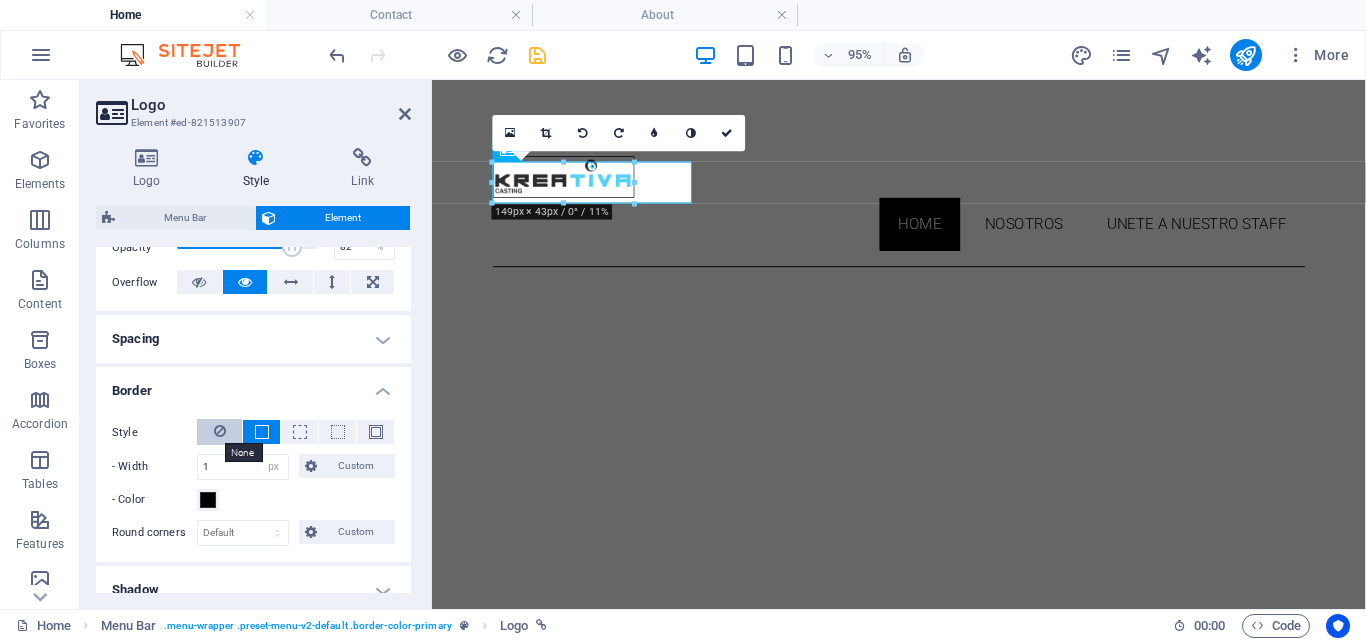 click at bounding box center (220, 431) 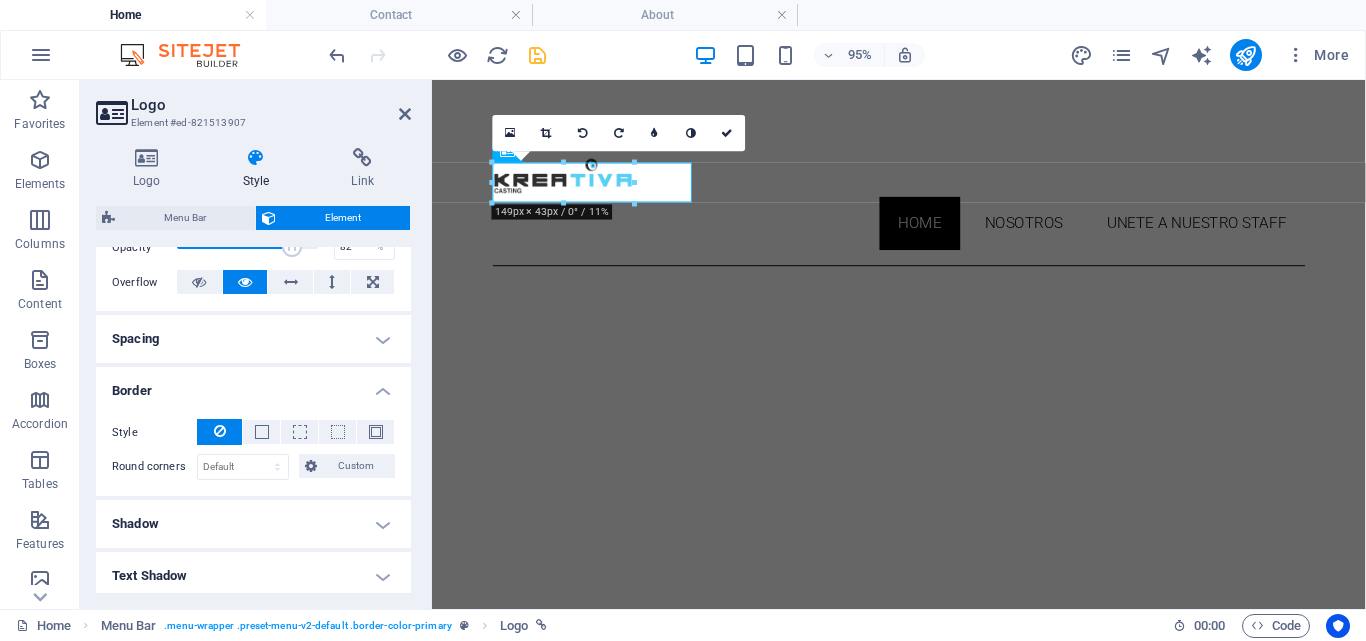 click on "Shadow" at bounding box center (253, 524) 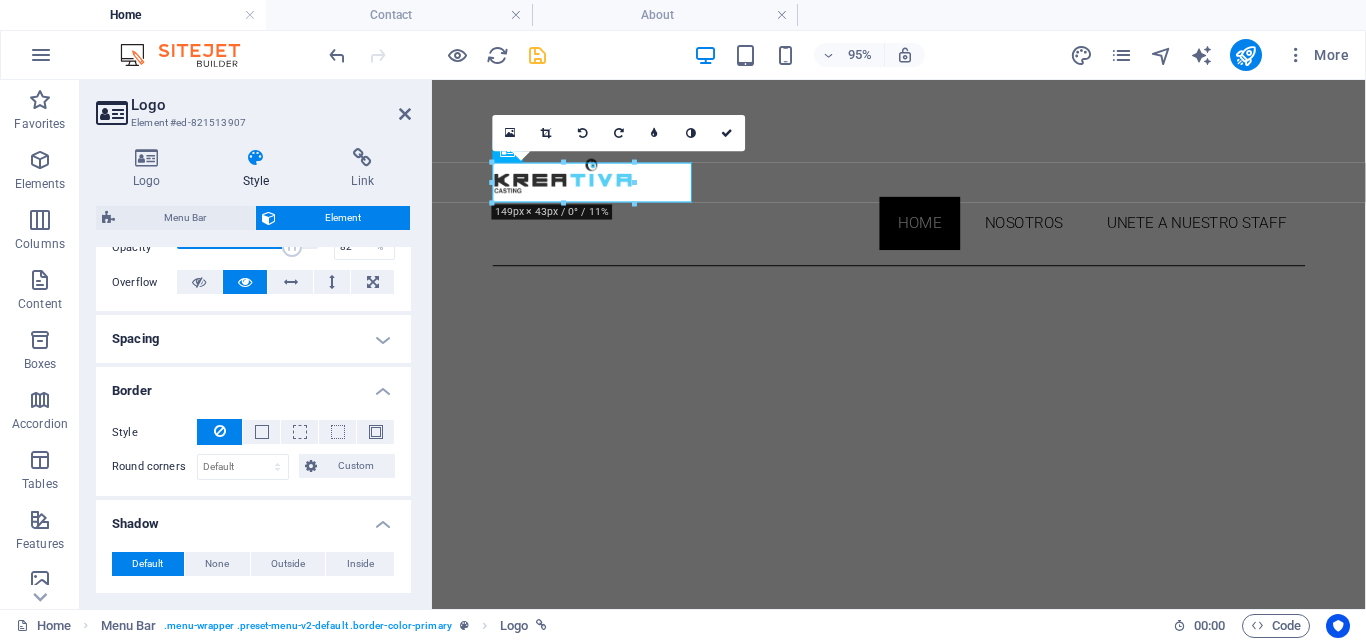 scroll, scrollTop: 430, scrollLeft: 0, axis: vertical 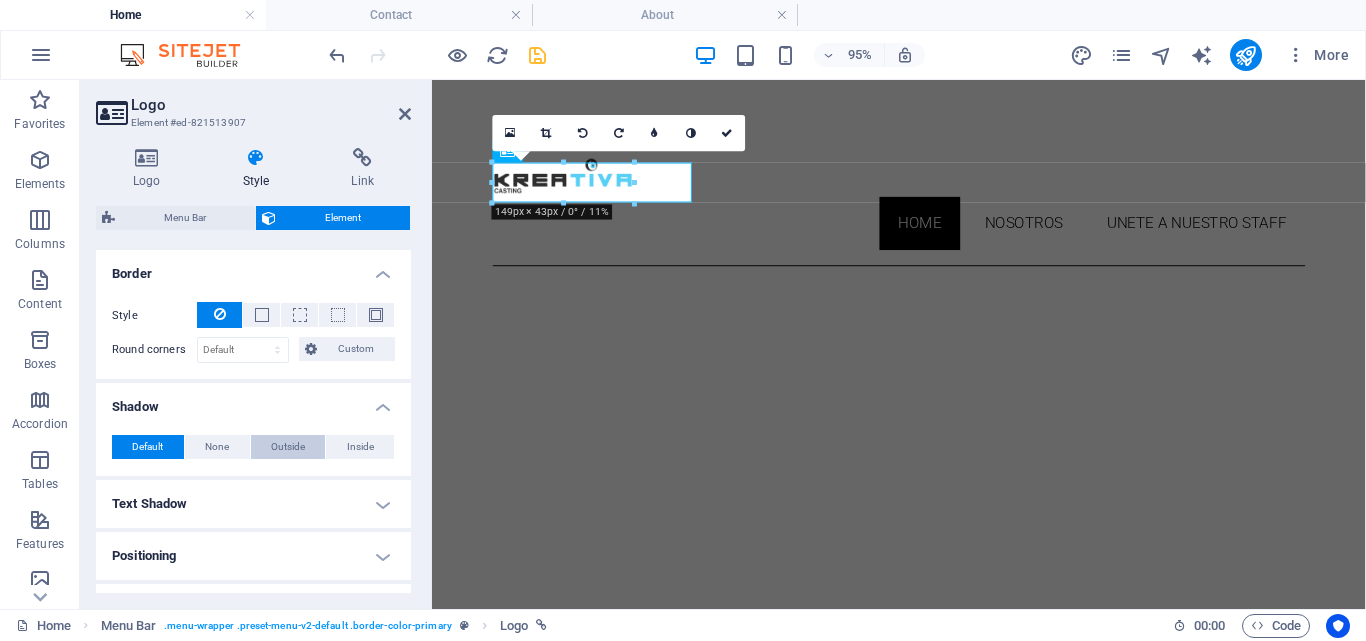 click on "Outside" at bounding box center (288, 447) 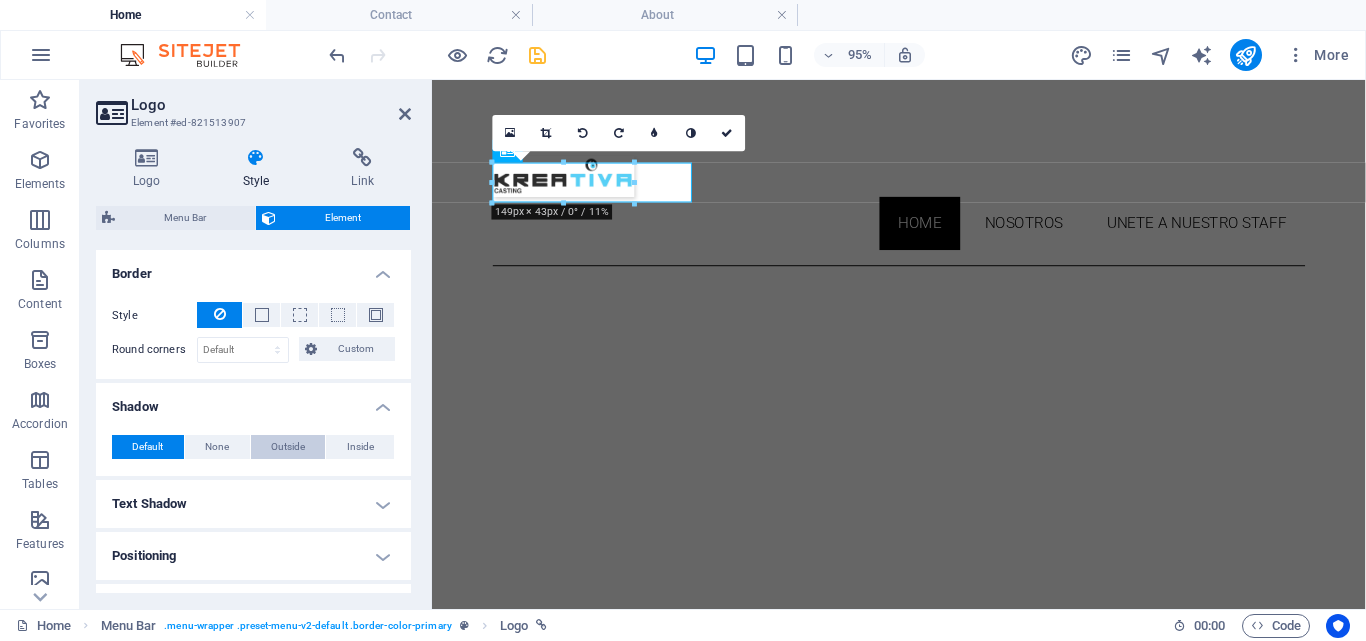 type on "2" 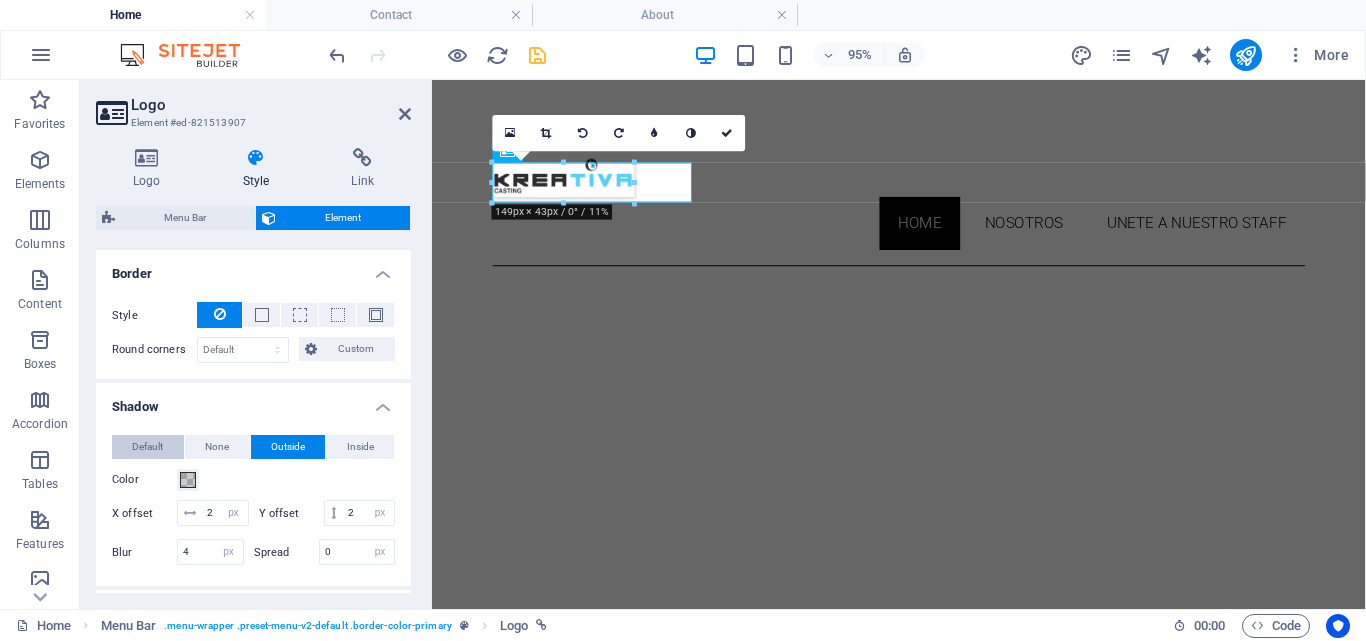 click on "Default" at bounding box center [147, 447] 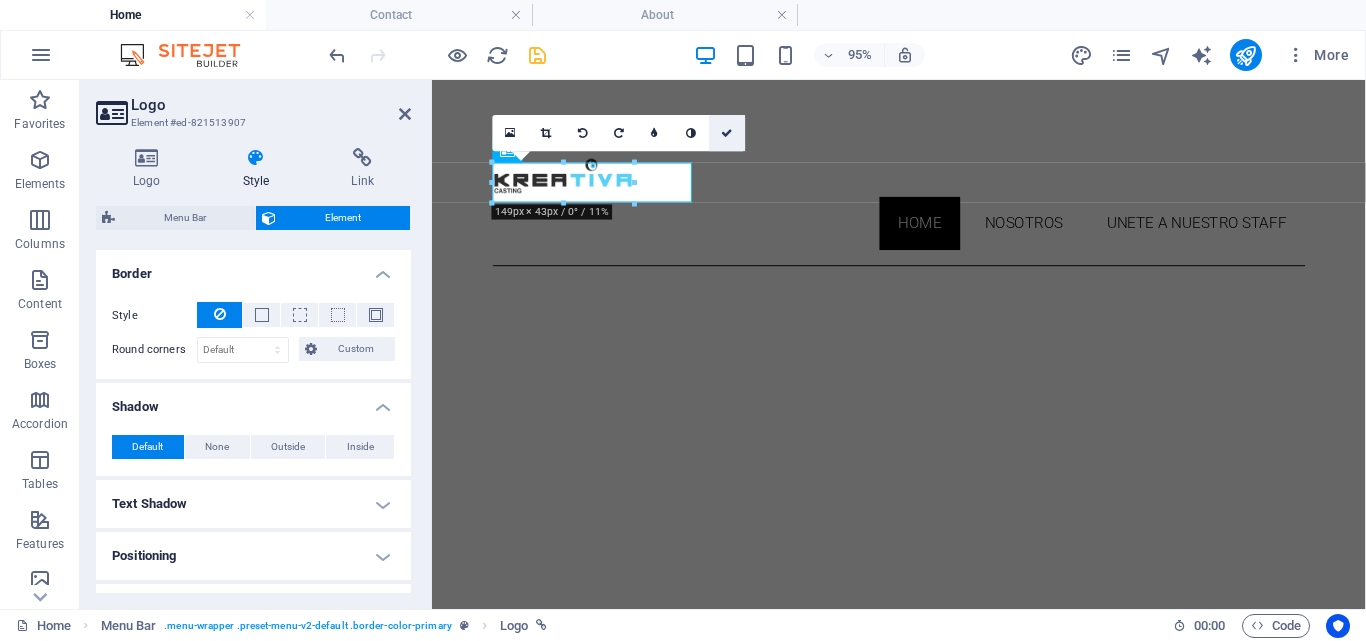 click at bounding box center [728, 132] 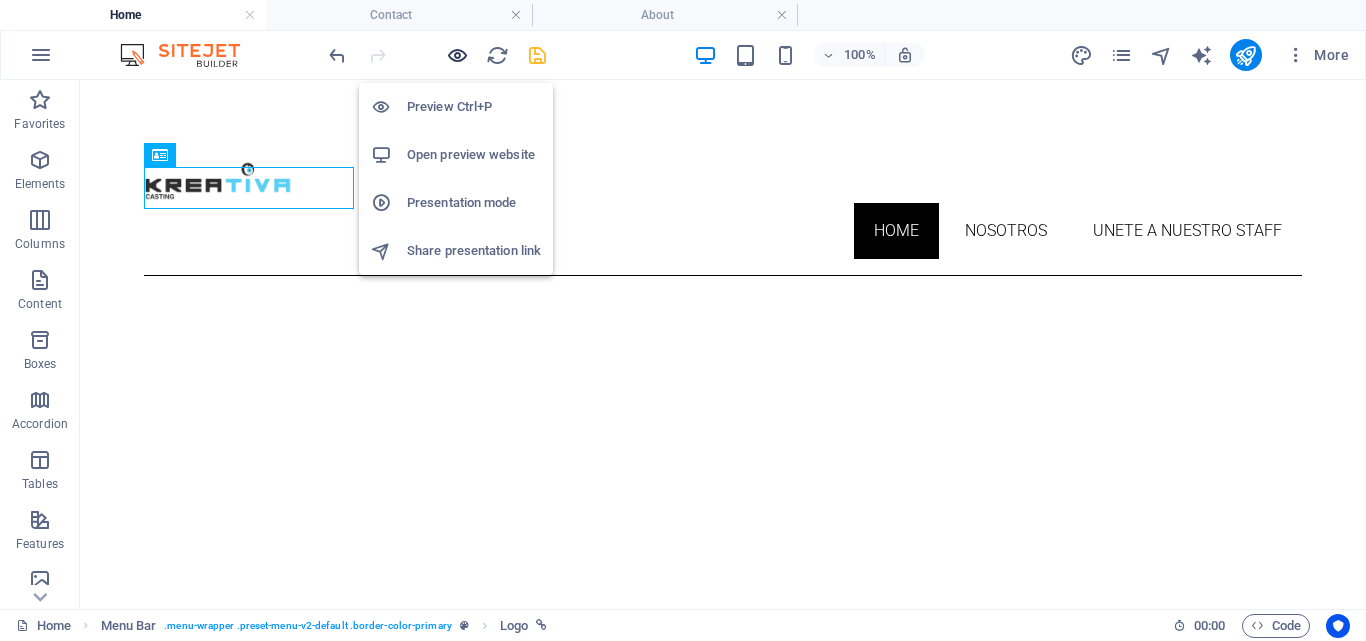 click at bounding box center (457, 55) 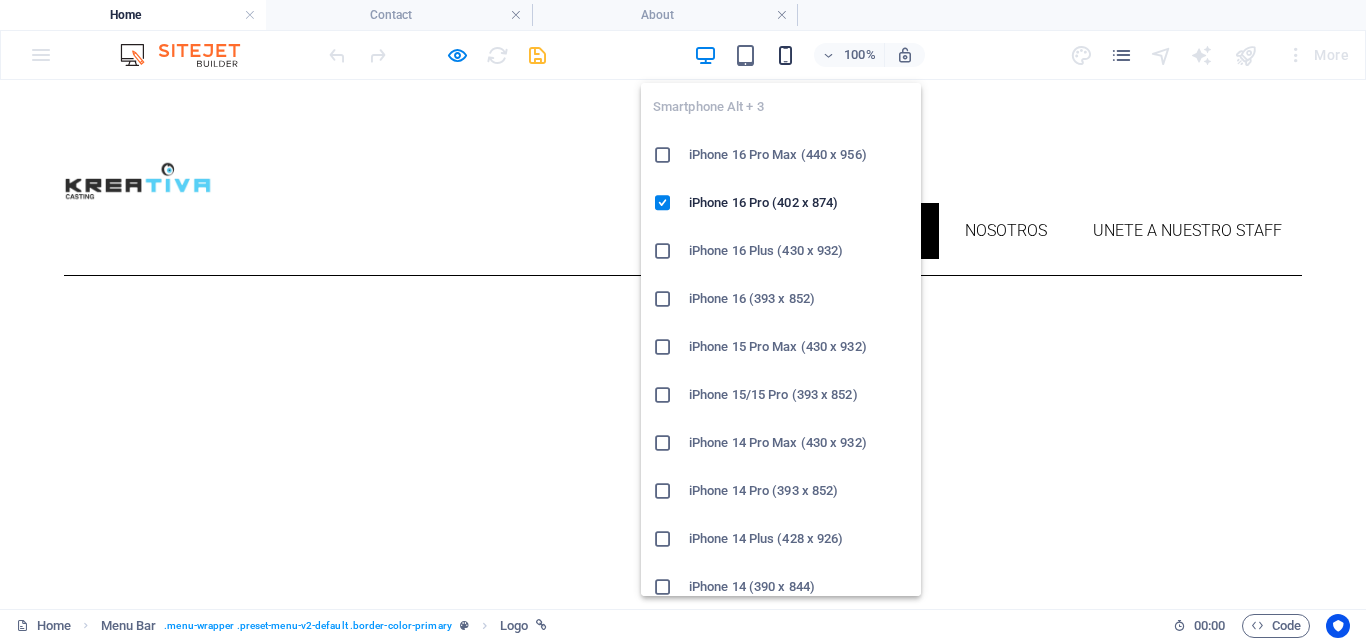 click at bounding box center [785, 55] 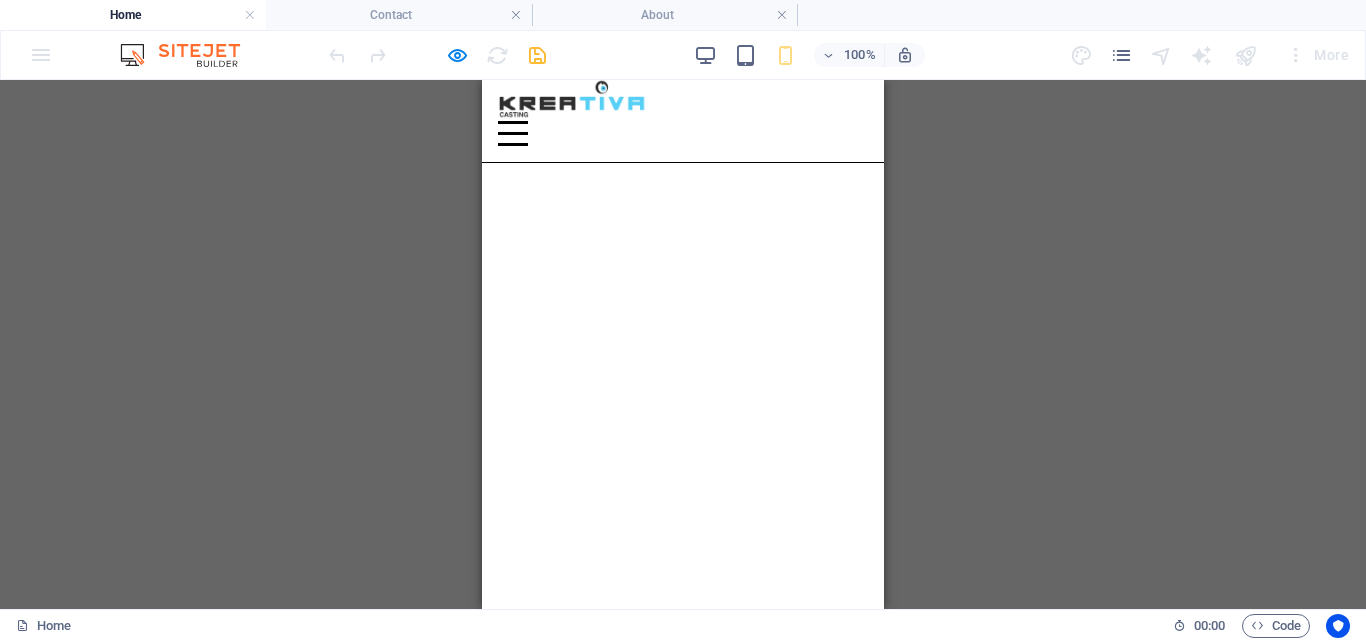 scroll, scrollTop: 0, scrollLeft: 0, axis: both 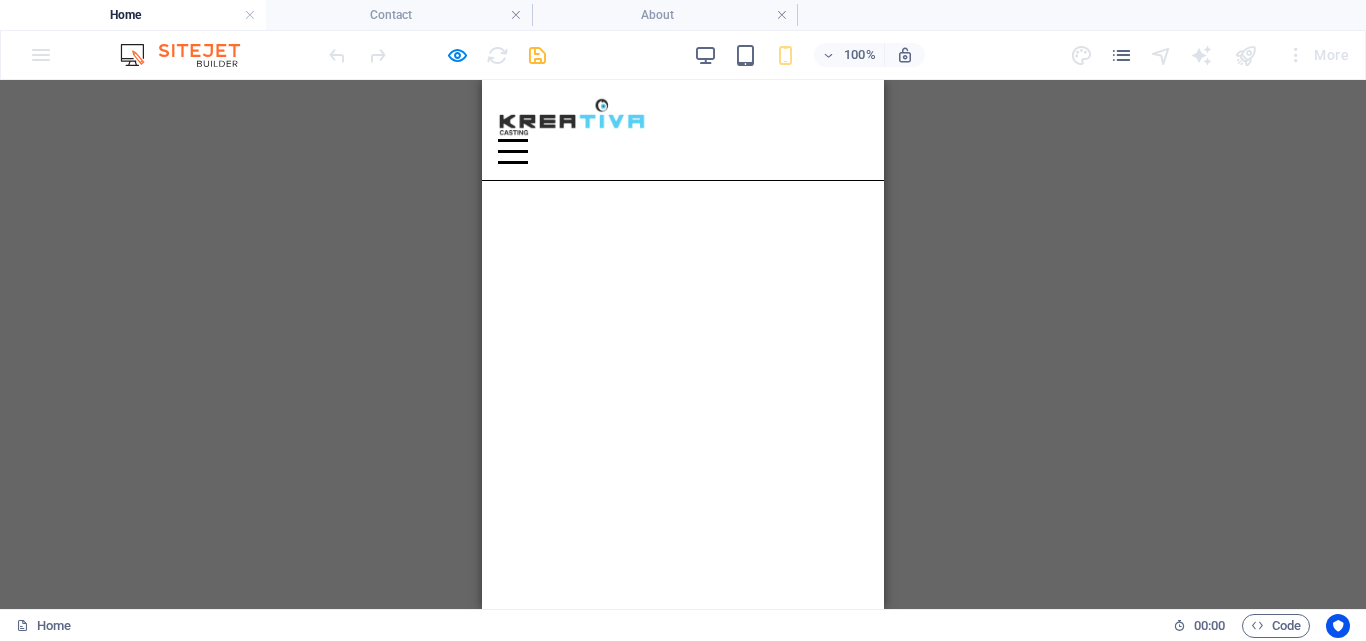 drag, startPoint x: 875, startPoint y: 163, endPoint x: 1427, endPoint y: 219, distance: 554.8333 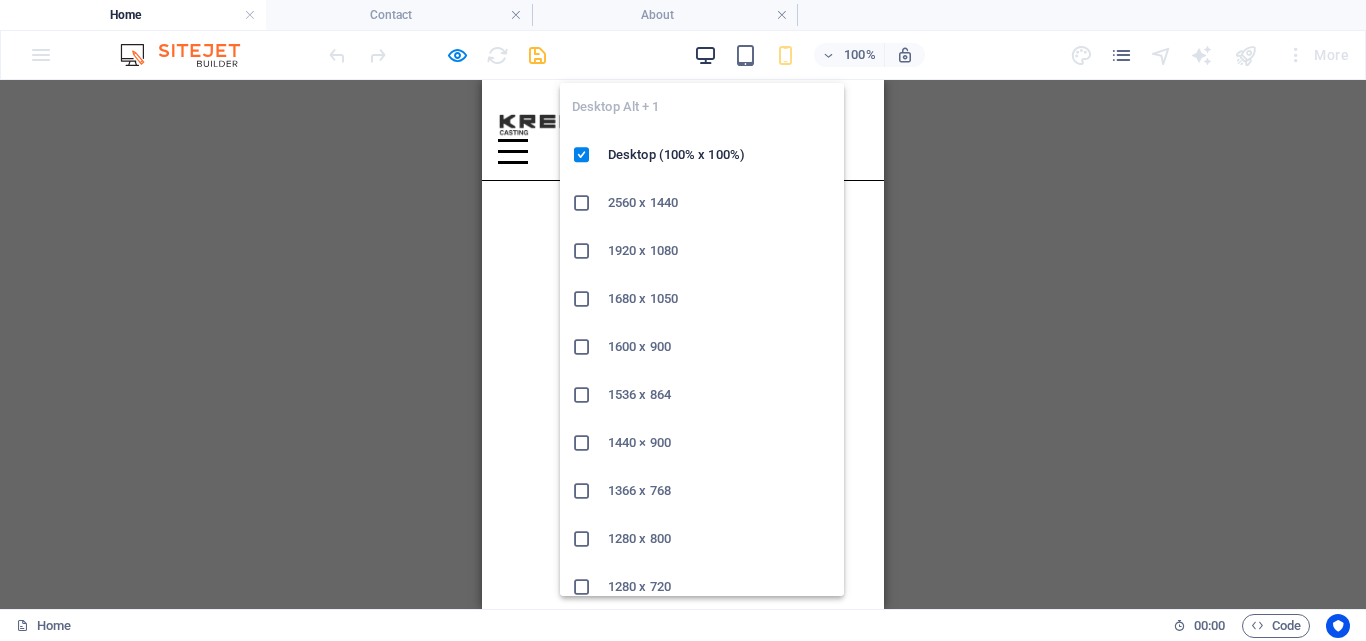 click at bounding box center [705, 55] 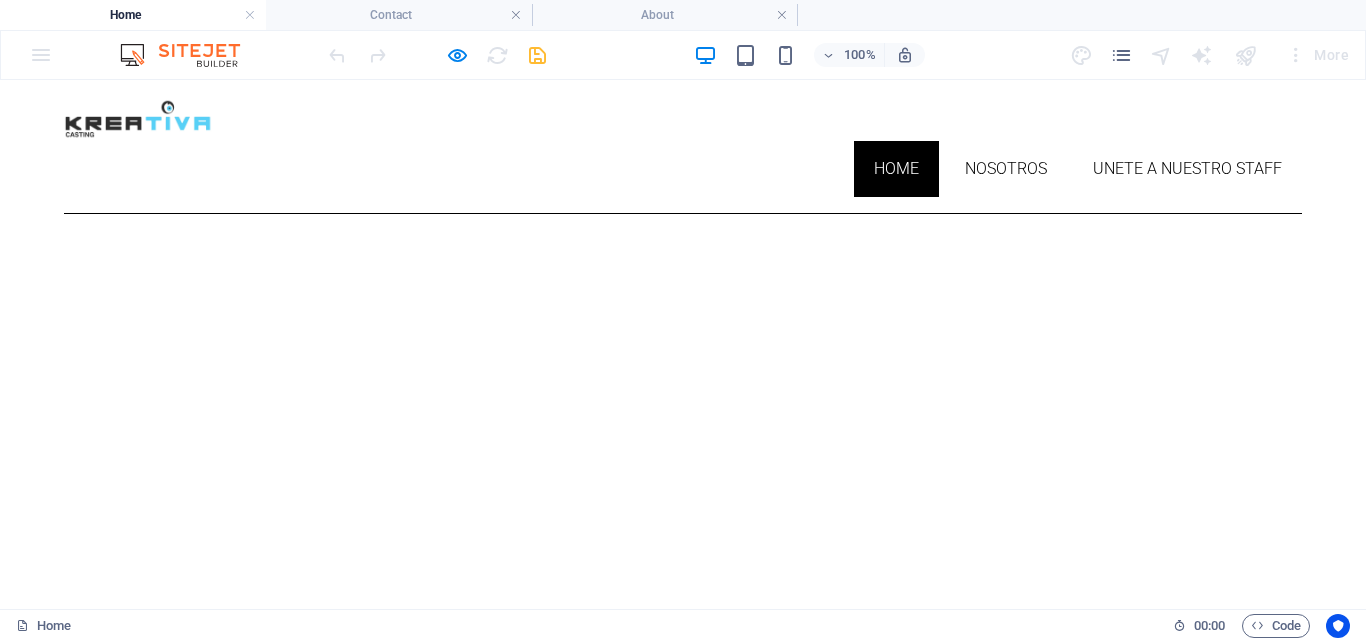 scroll, scrollTop: 0, scrollLeft: 0, axis: both 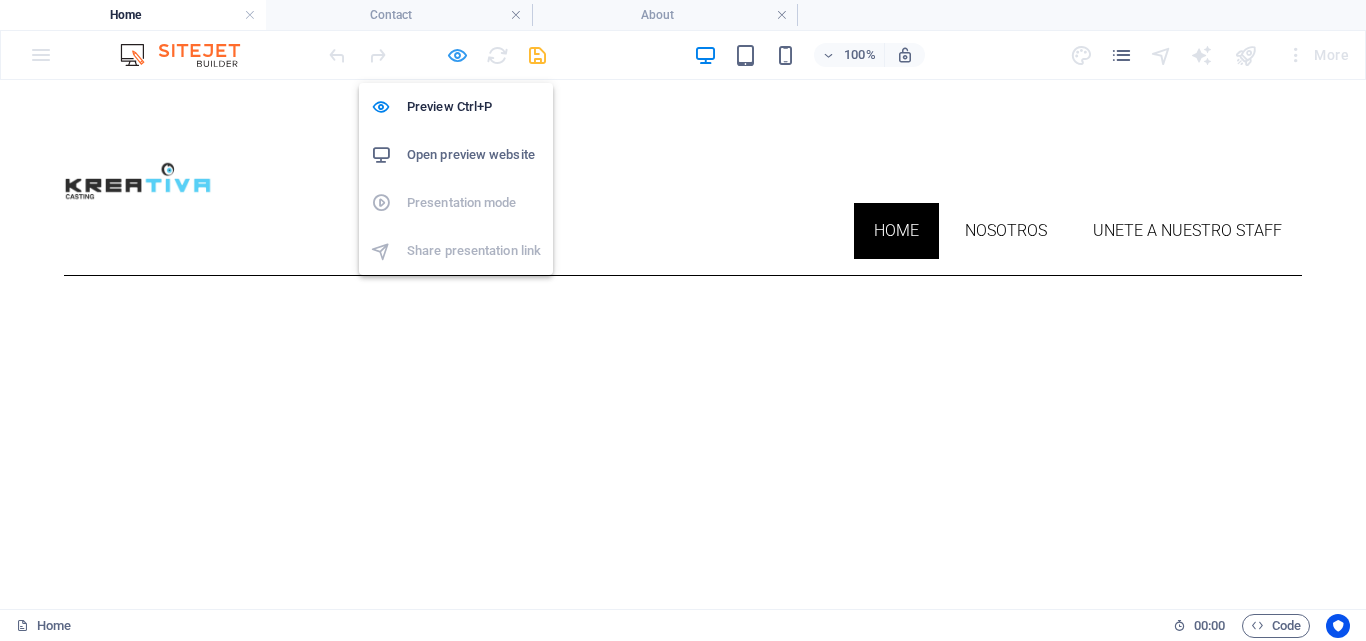 click at bounding box center [457, 55] 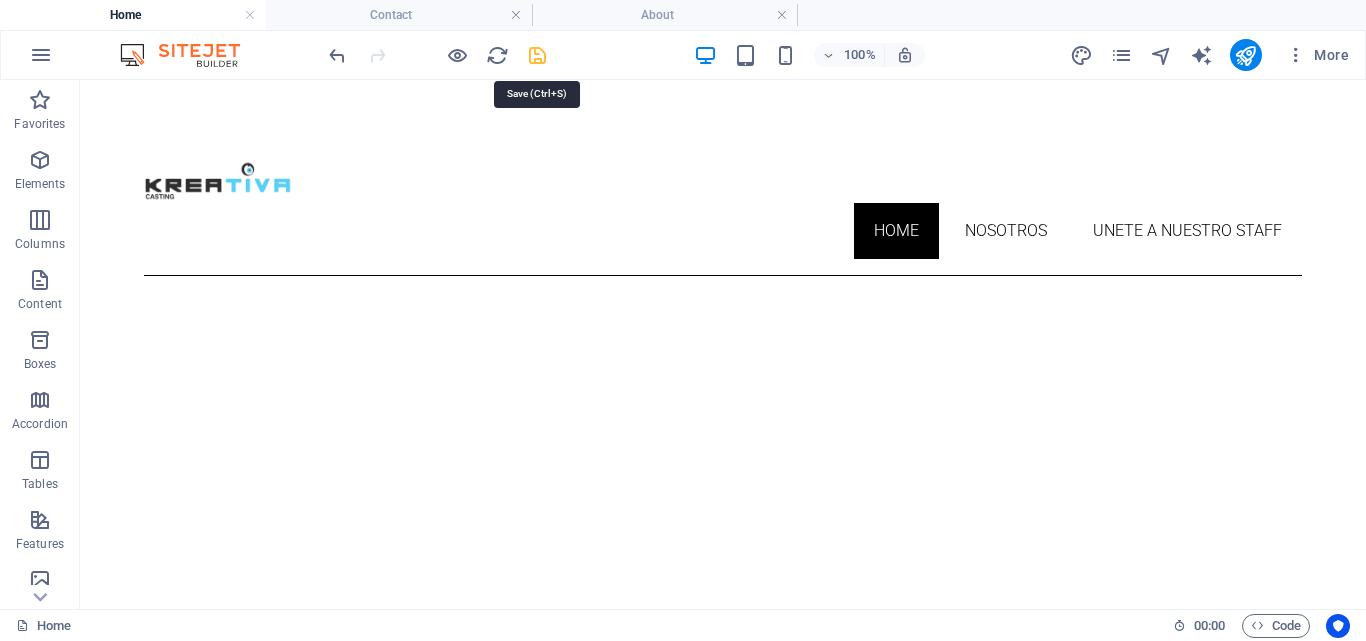 click at bounding box center [537, 55] 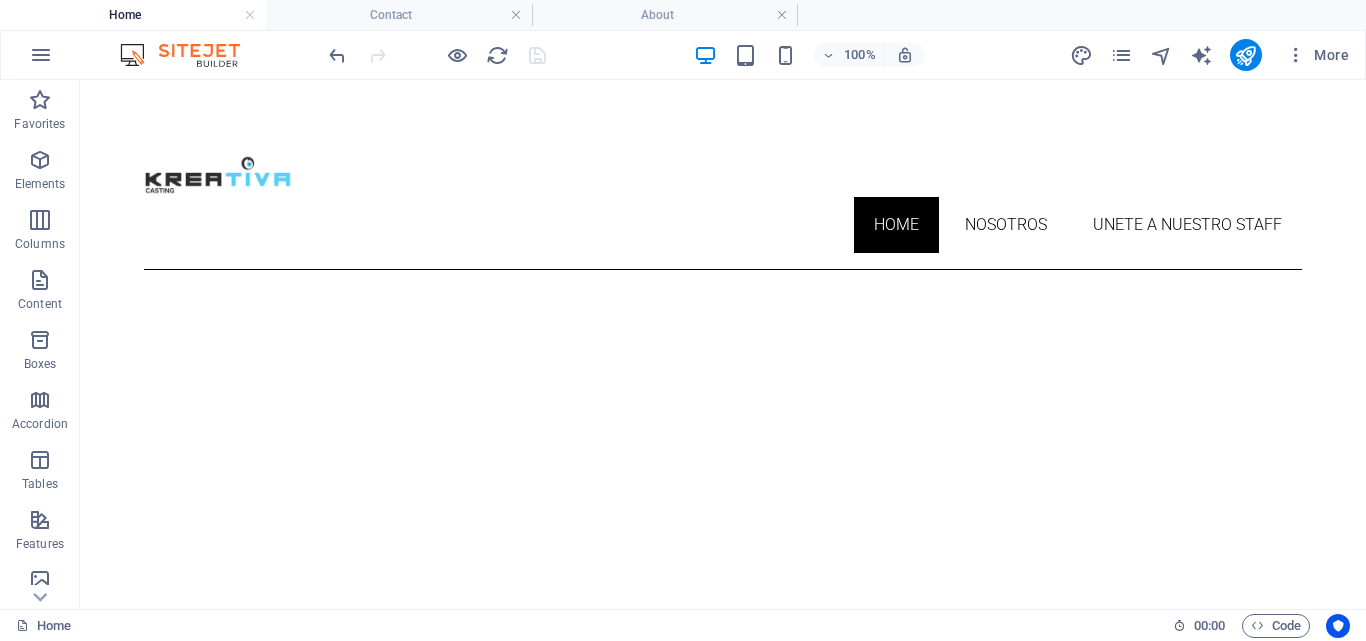 scroll, scrollTop: 0, scrollLeft: 0, axis: both 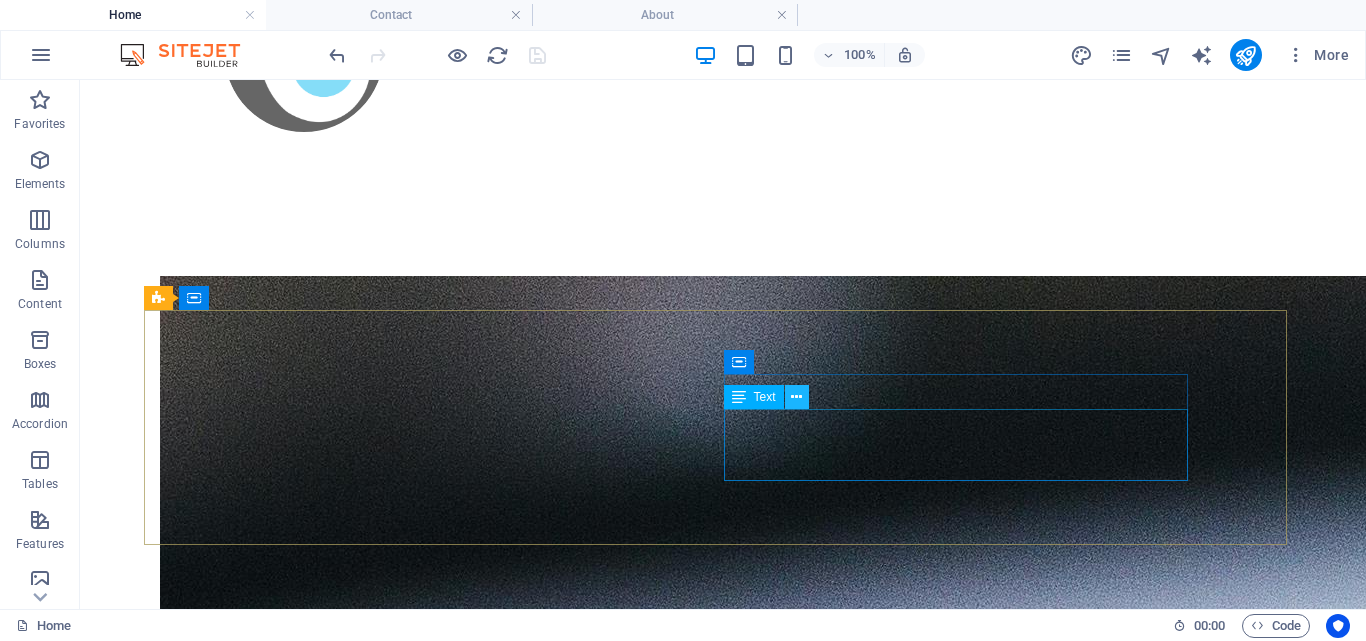 click at bounding box center [796, 397] 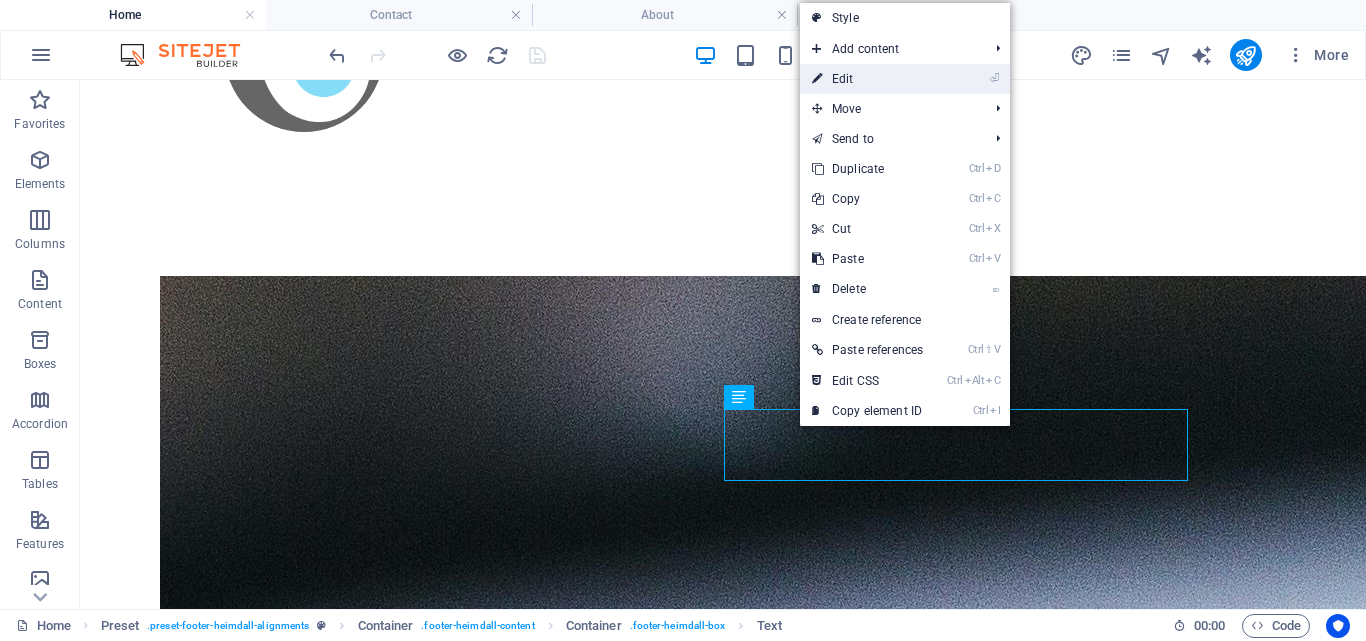 click on "⏎  Edit" at bounding box center (867, 79) 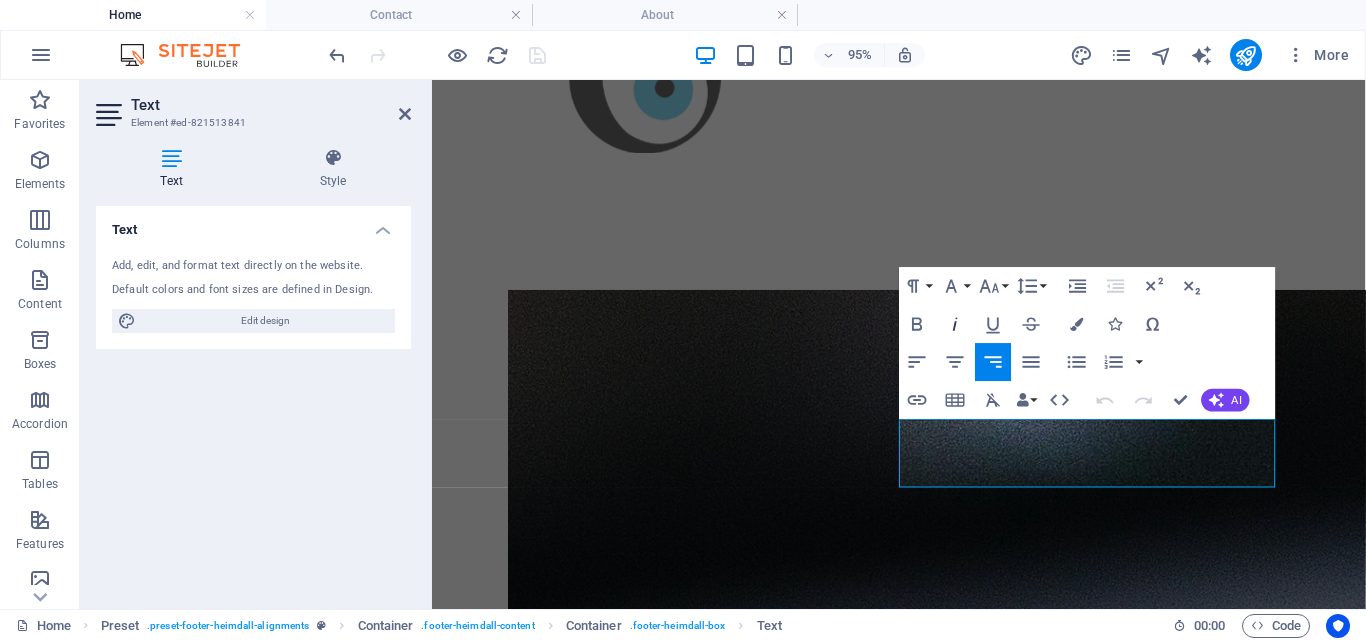 scroll, scrollTop: 826, scrollLeft: 0, axis: vertical 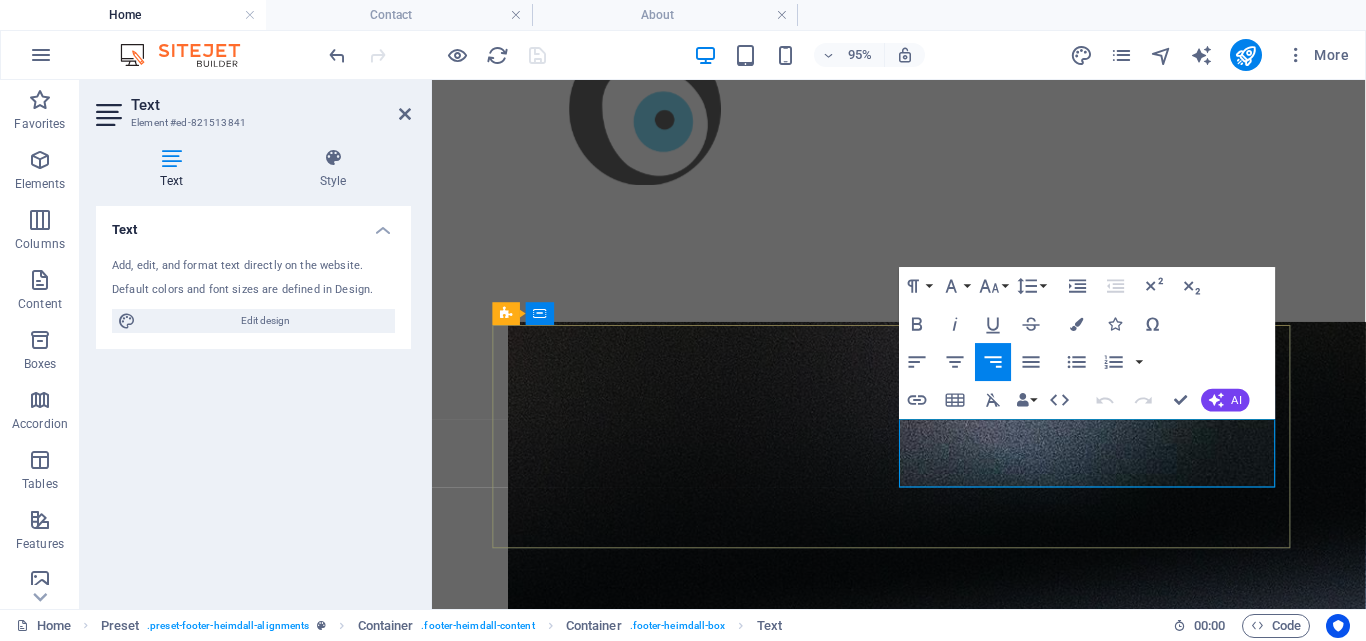 click on "castingkreativa@[EMAIL]" at bounding box center (1247, 5861) 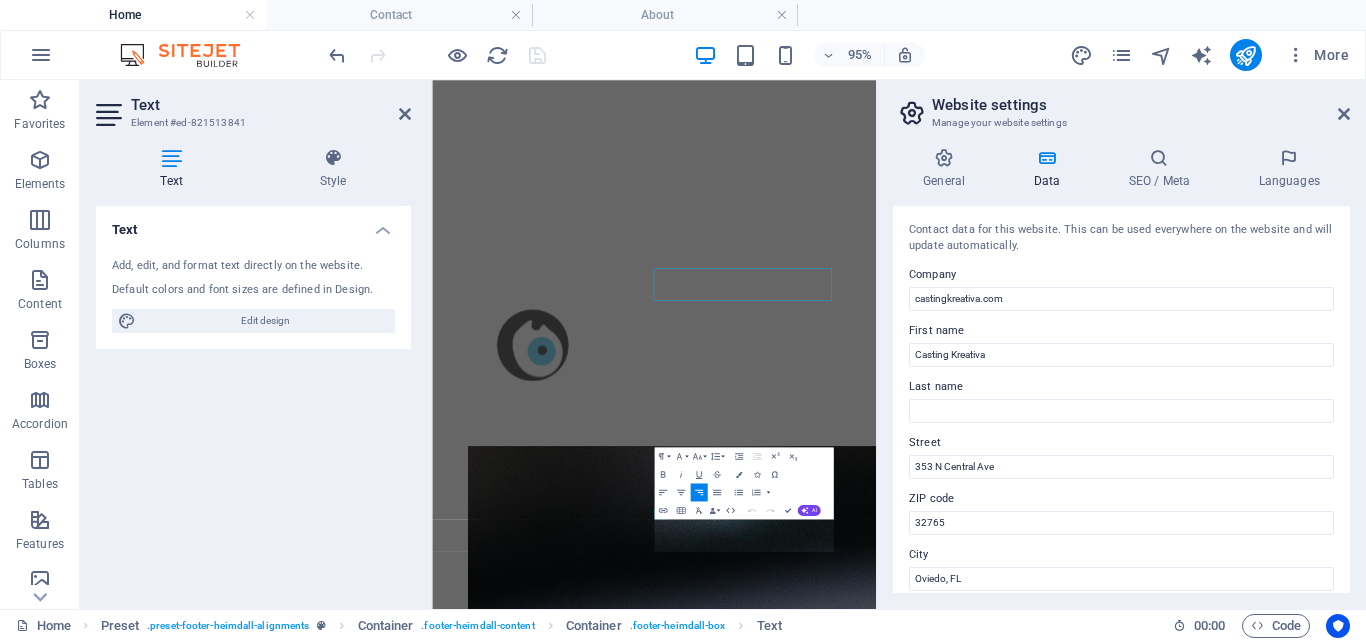 scroll, scrollTop: 765, scrollLeft: 0, axis: vertical 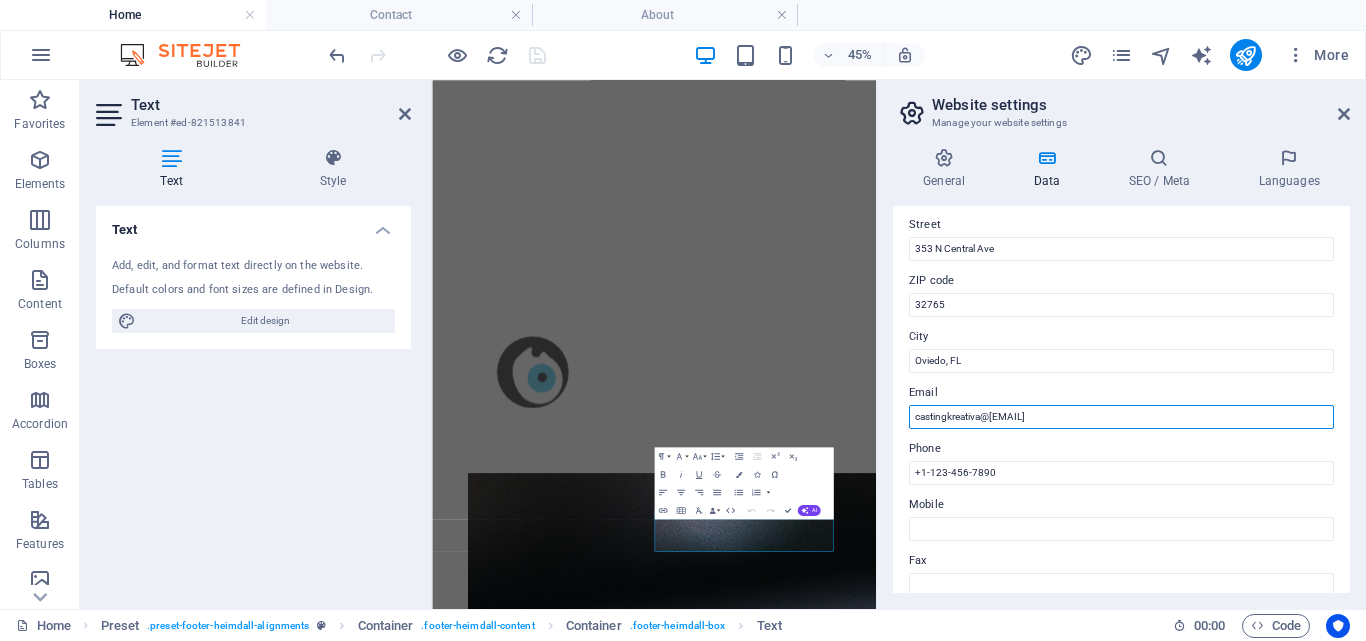 drag, startPoint x: 1099, startPoint y: 414, endPoint x: 878, endPoint y: 423, distance: 221.18318 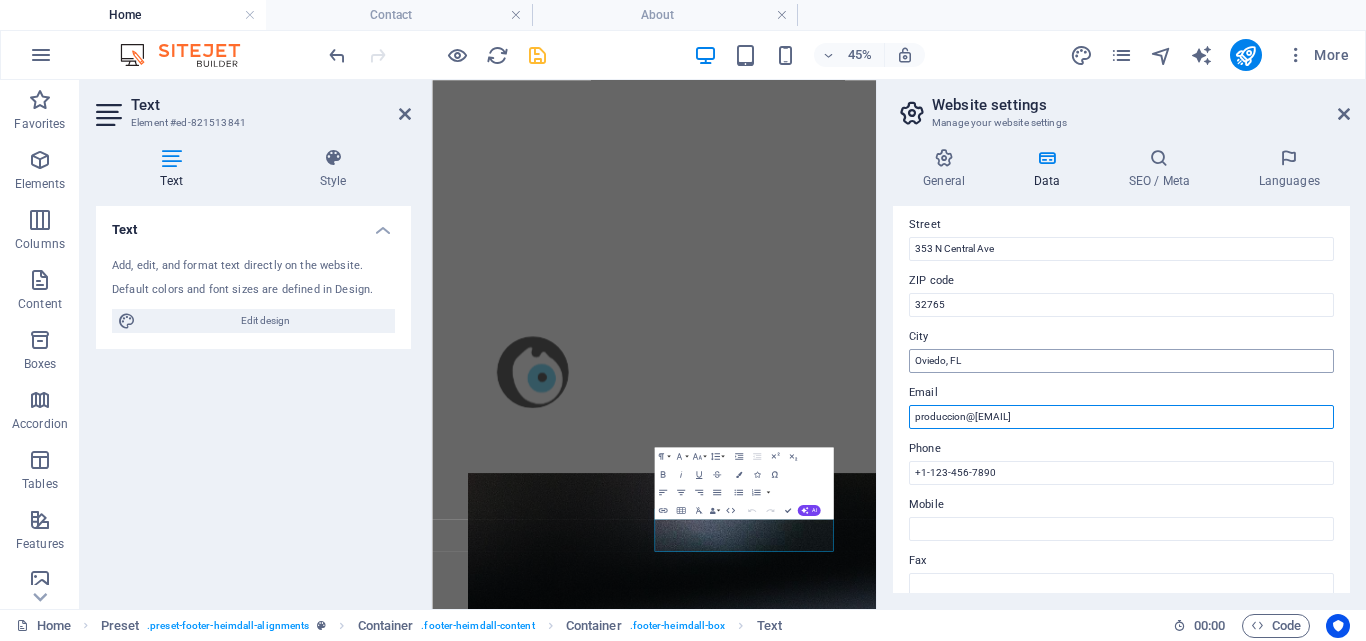 type on "produccion@[EMAIL]" 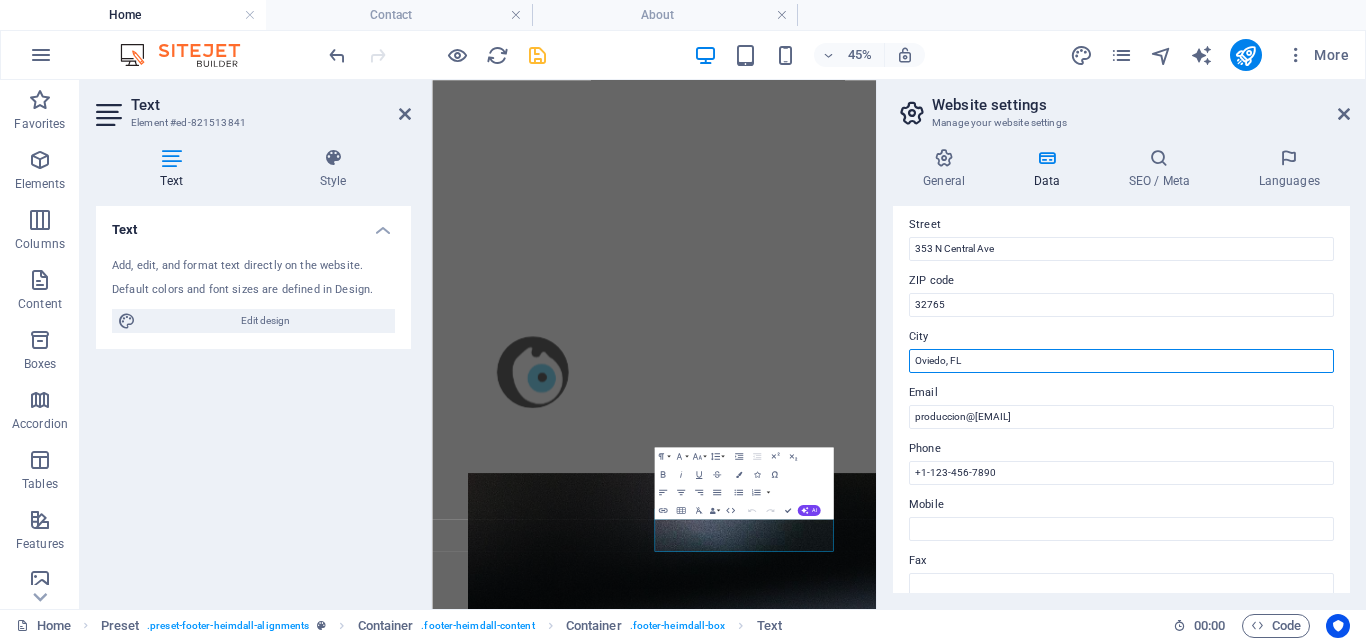 drag, startPoint x: 1404, startPoint y: 434, endPoint x: 1351, endPoint y: 702, distance: 273.1904 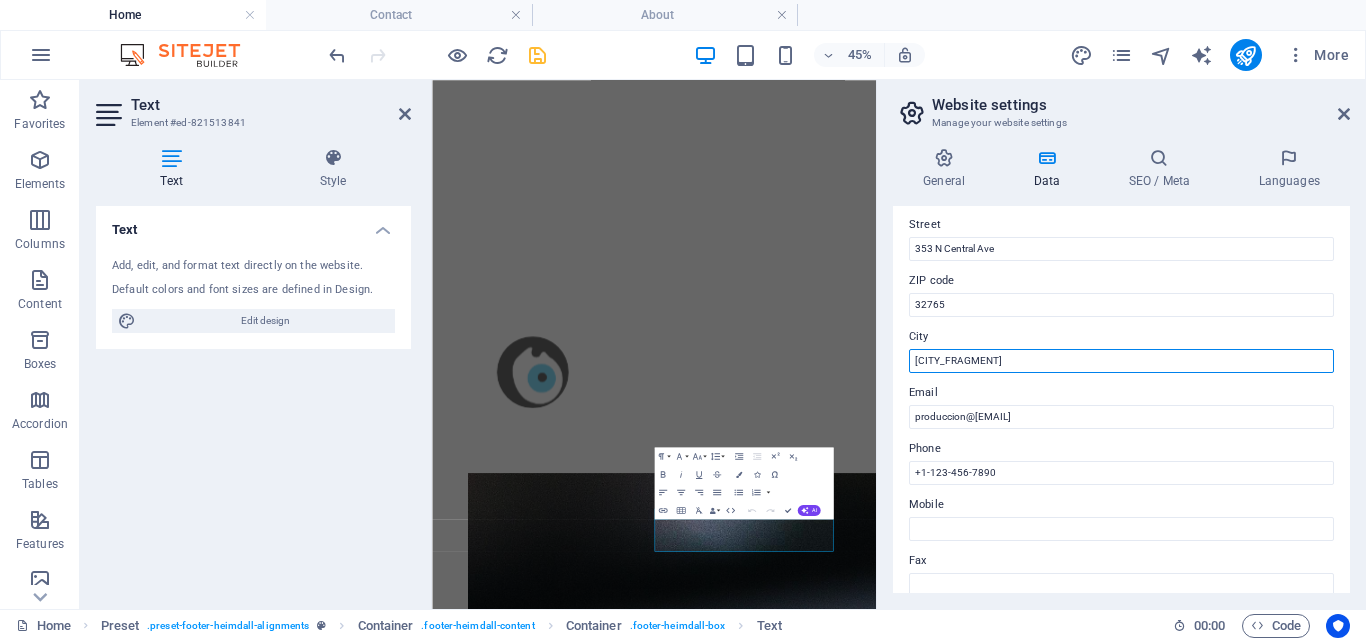 type on "O" 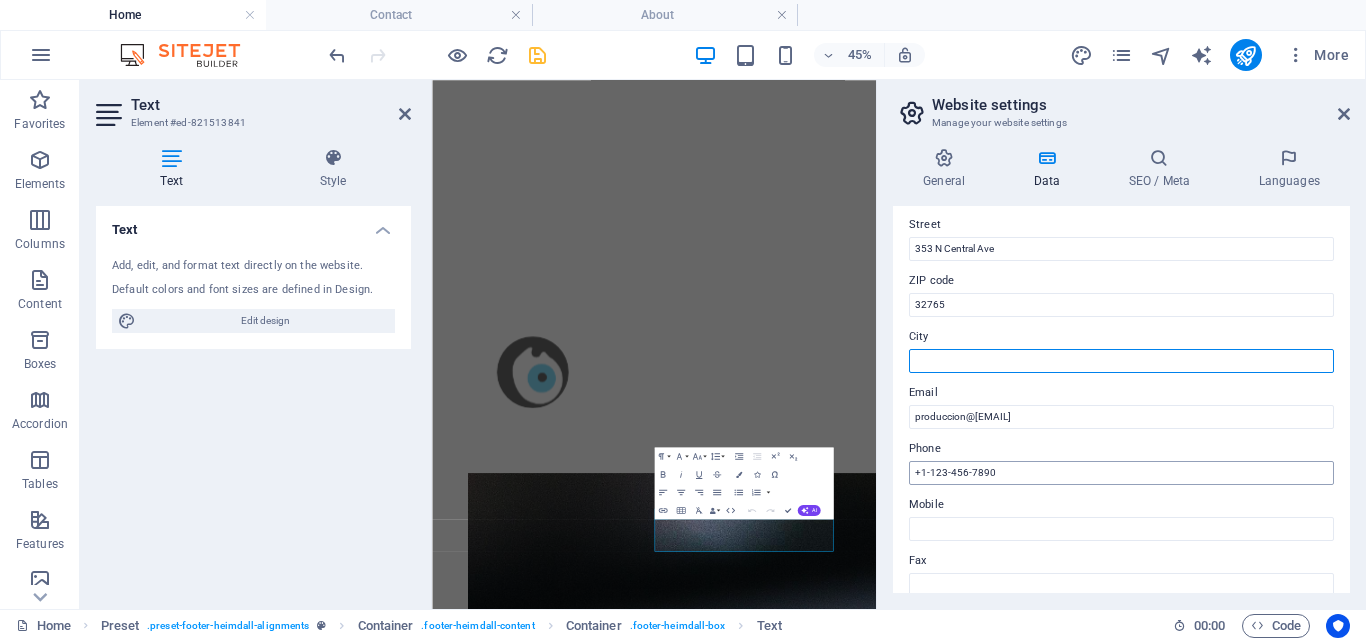 type 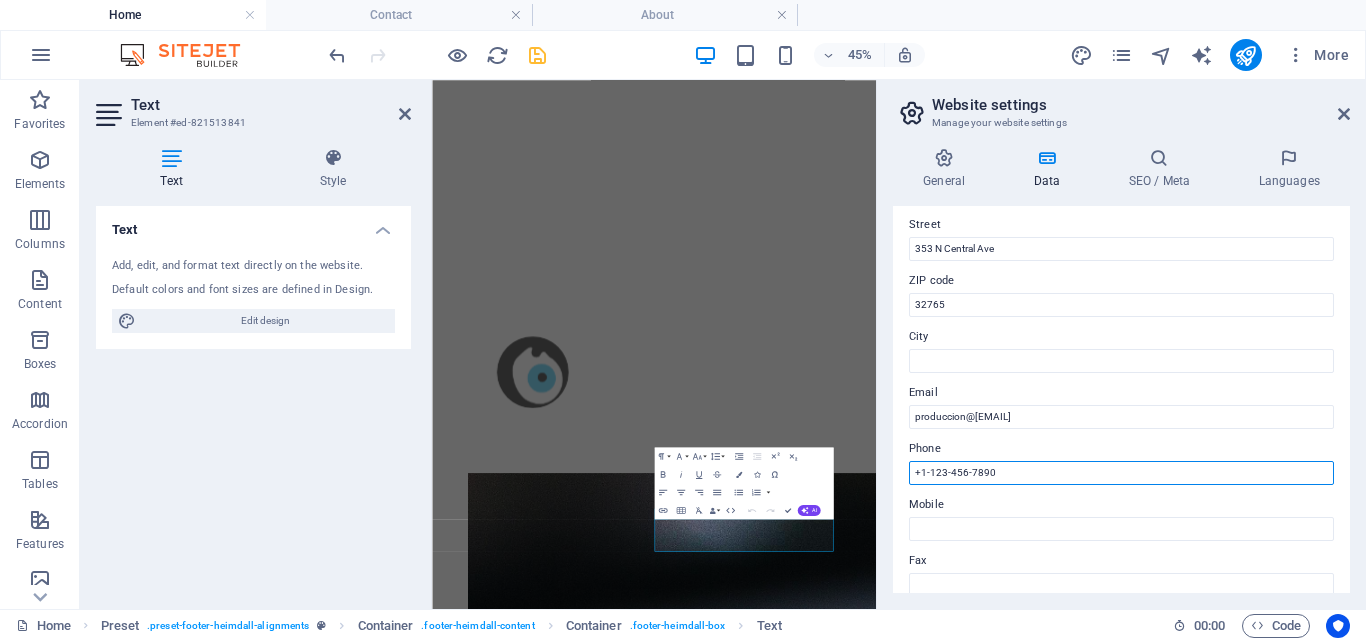 drag, startPoint x: 991, startPoint y: 474, endPoint x: 882, endPoint y: 451, distance: 111.40018 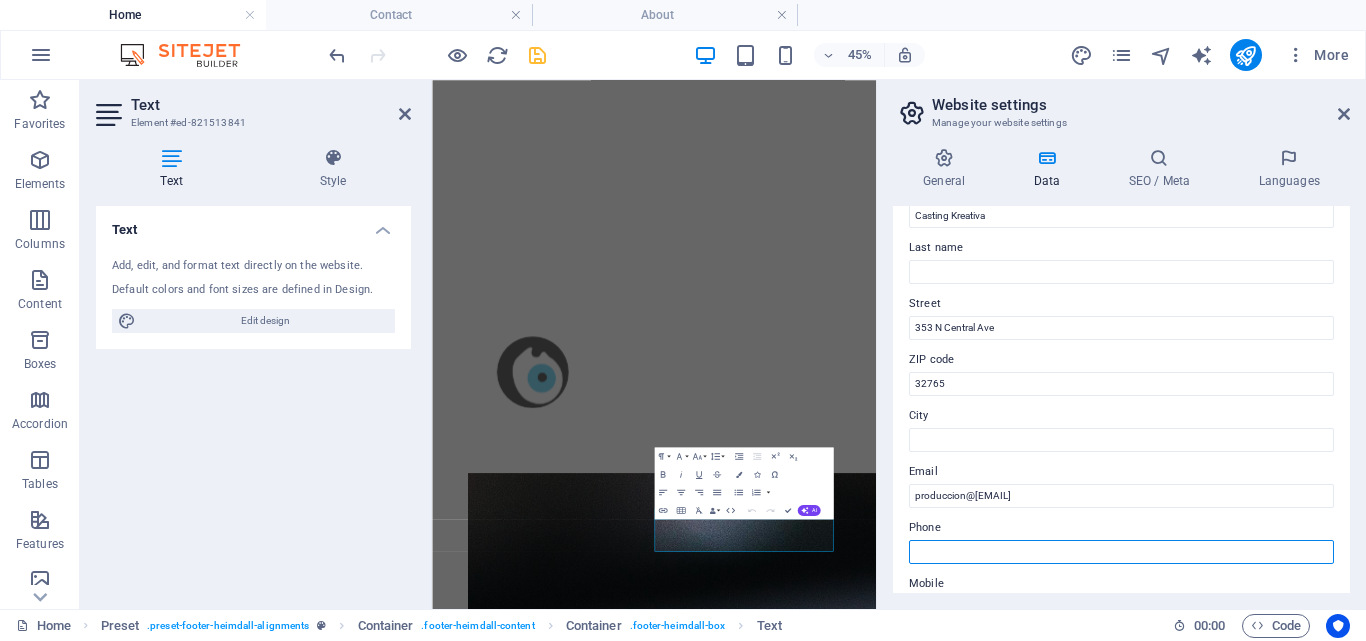 scroll, scrollTop: 142, scrollLeft: 0, axis: vertical 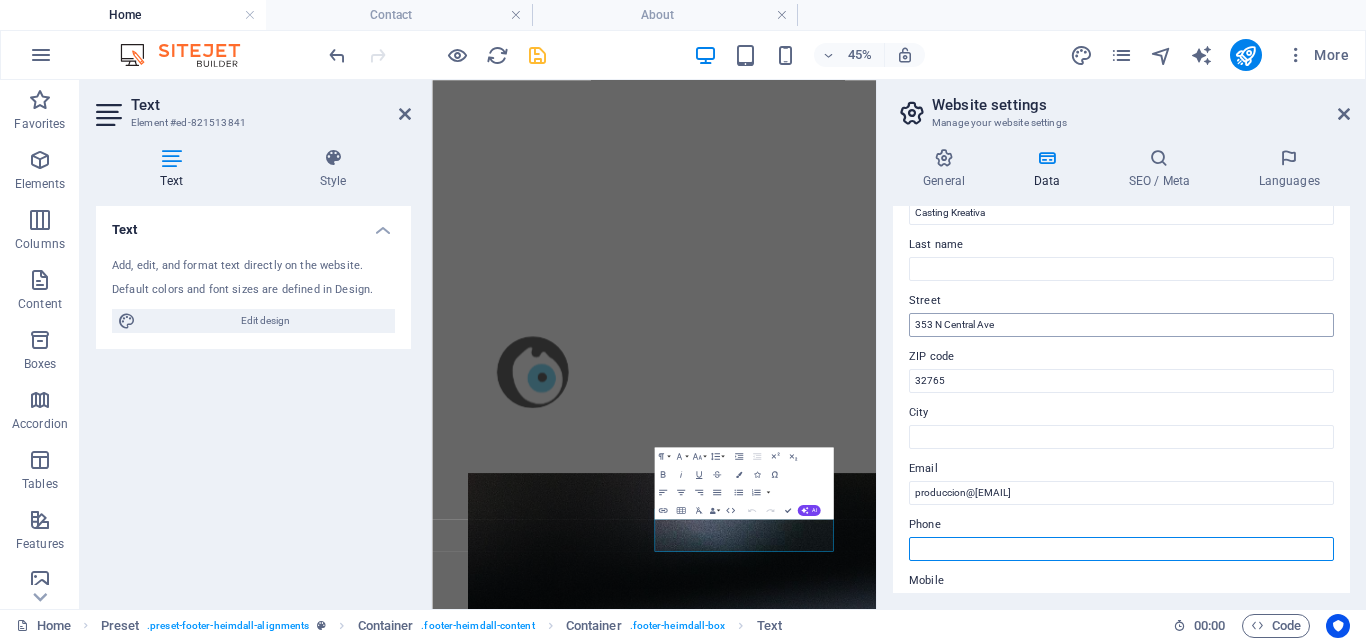 type 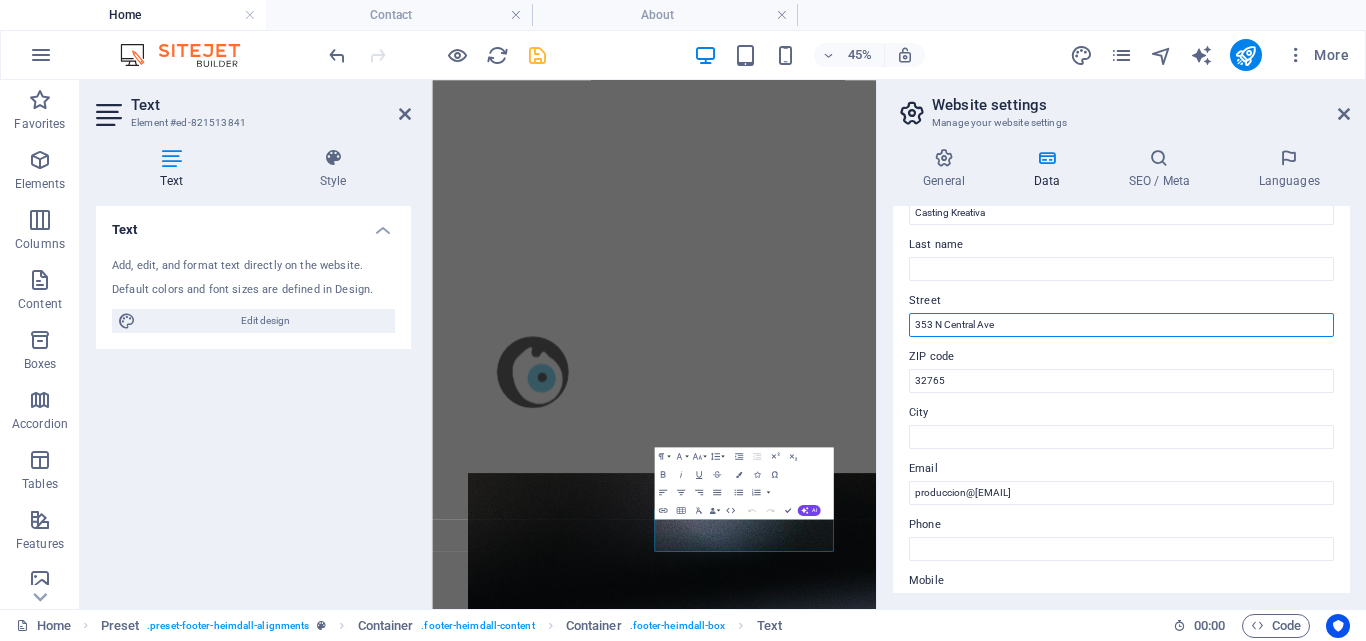 drag, startPoint x: 1020, startPoint y: 322, endPoint x: 895, endPoint y: 310, distance: 125.57468 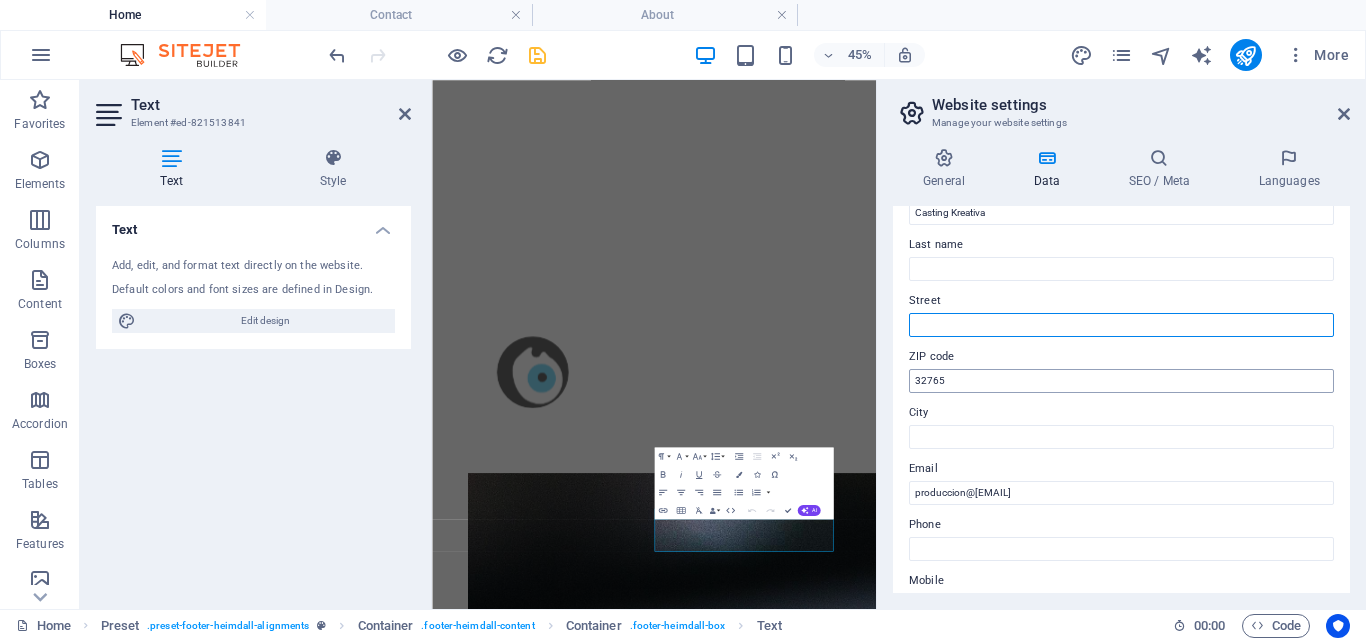 type 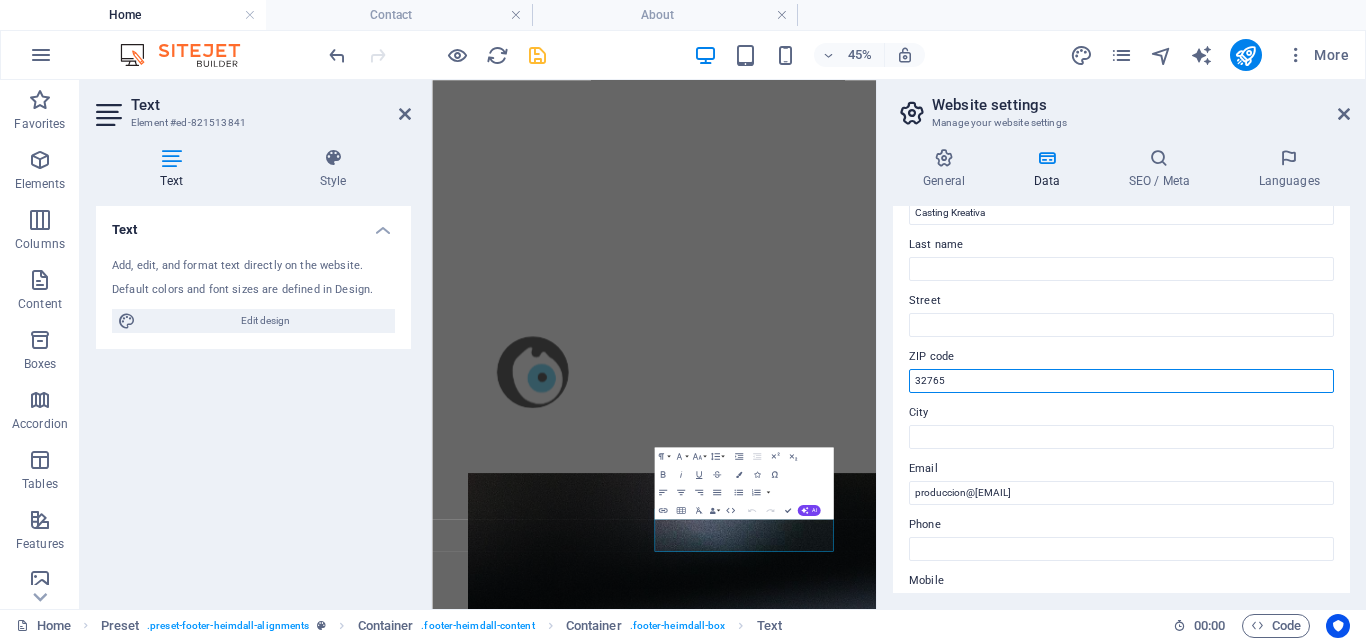drag, startPoint x: 947, startPoint y: 379, endPoint x: 894, endPoint y: 377, distance: 53.037724 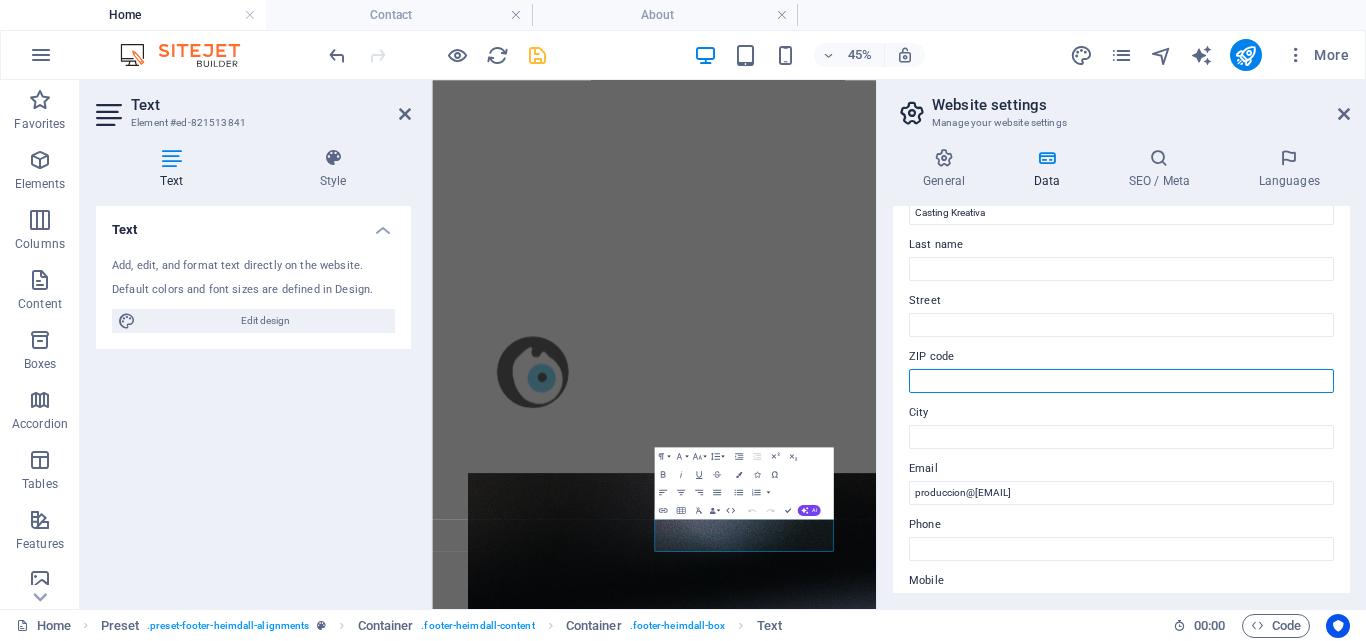type 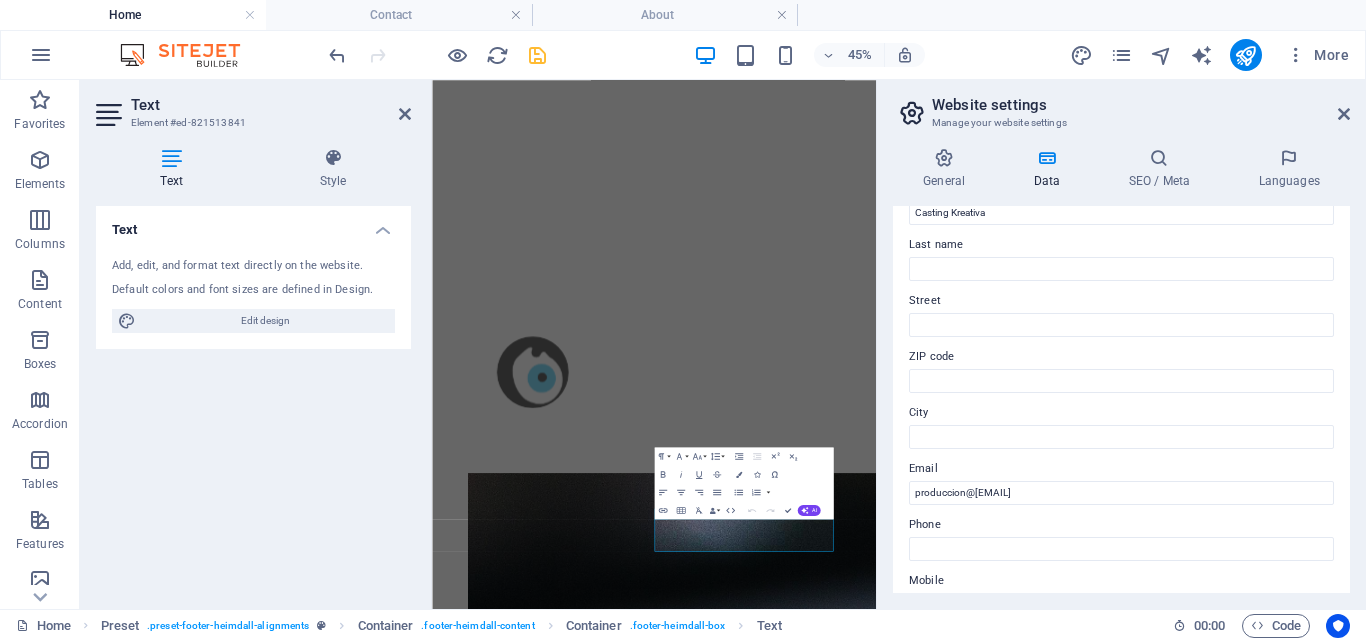 click on "Contact data for this website. This can be used everywhere on the website and will update automatically. Company castingkreativa.com First name Casting Kreativa Last name Street ZIP code [ZIP] City Email produccion@[EMAIL] Phone Mobile Fax Custom field 1 Custom field 2 Custom field 3 Custom field 4 Custom field 5 Custom field 6" at bounding box center (1121, 399) 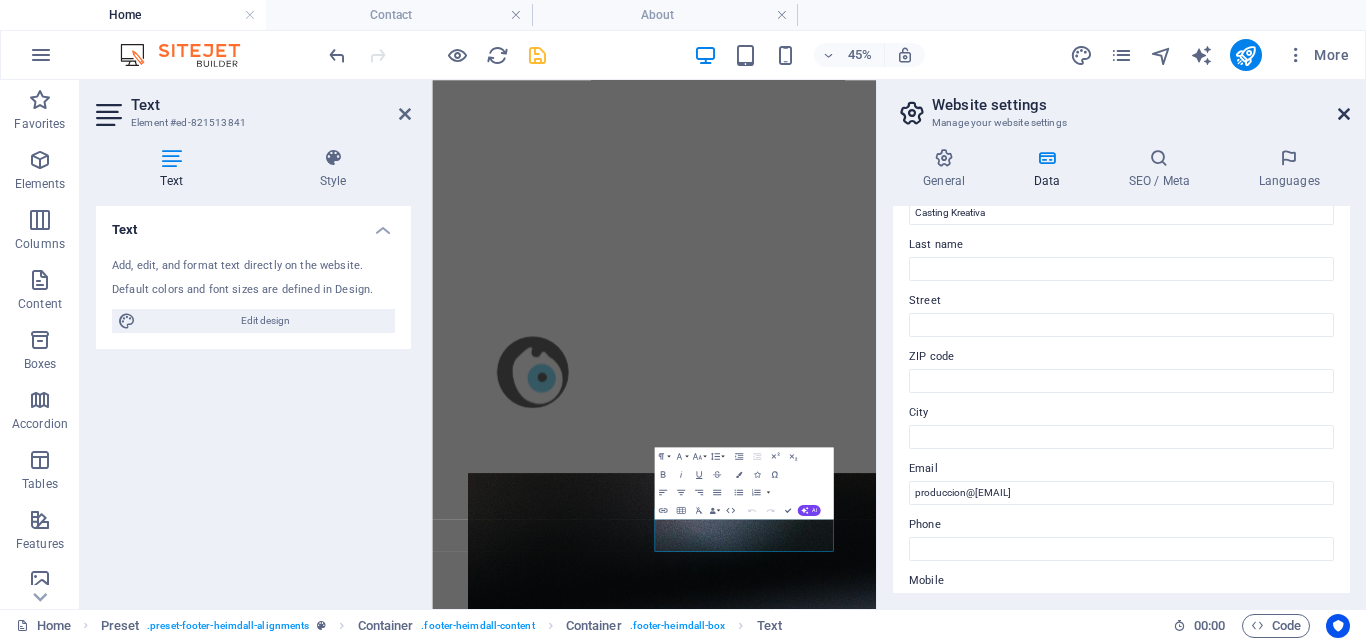 click at bounding box center [1344, 114] 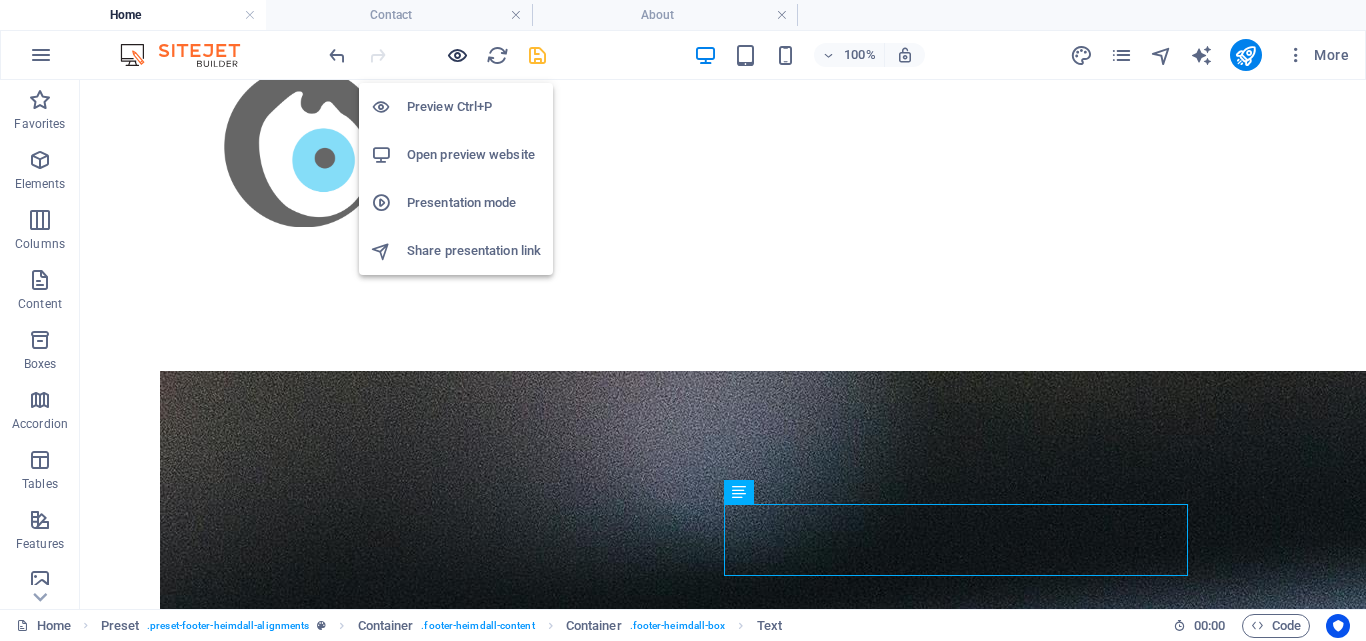 click at bounding box center [457, 55] 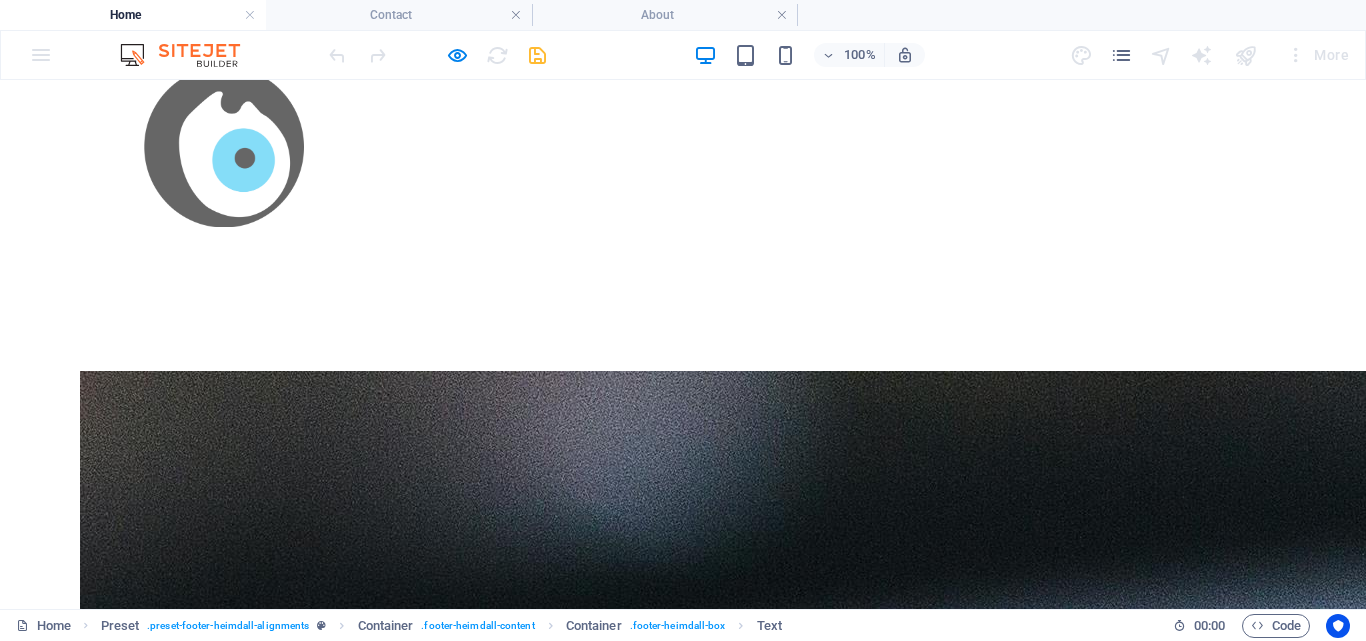 click on "produccion@[EMAIL]" at bounding box center [950, 6160] 